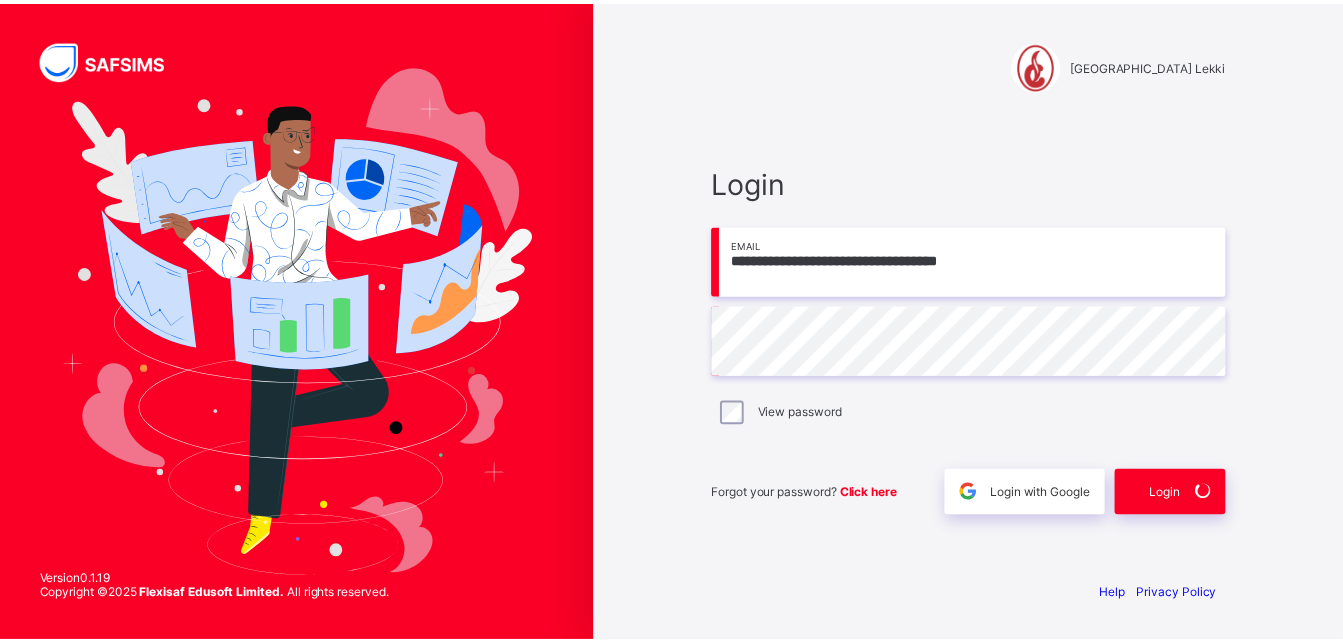 scroll, scrollTop: 0, scrollLeft: 0, axis: both 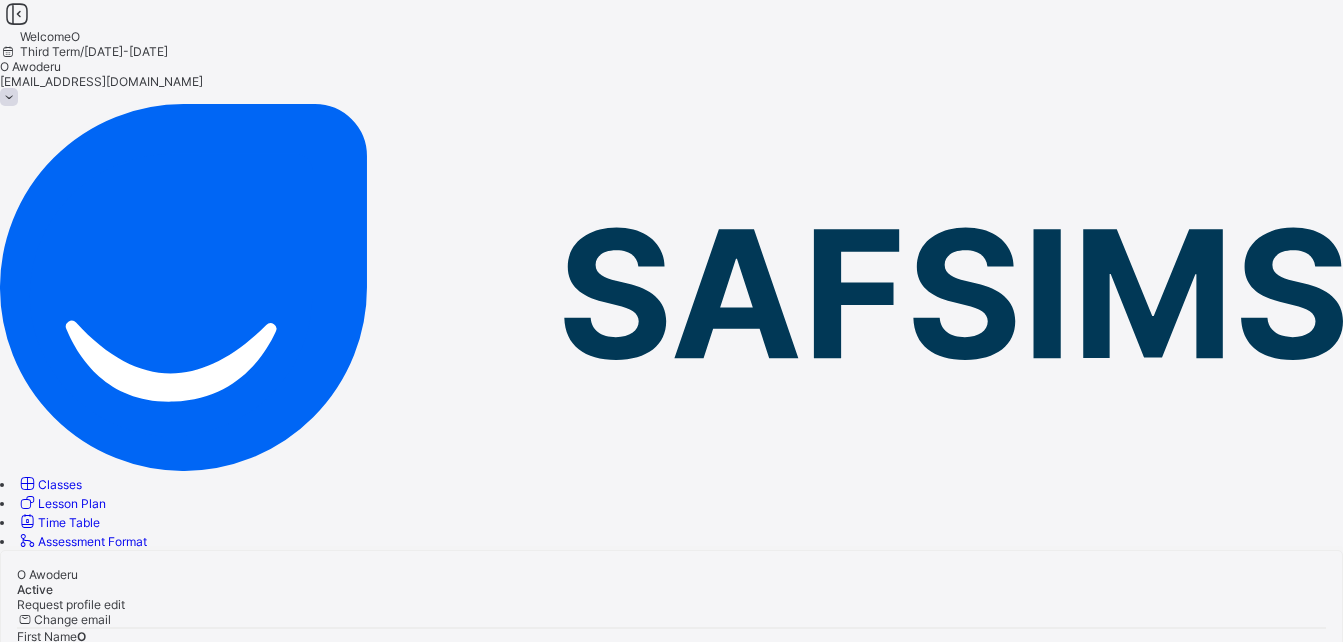 click on "Classes" at bounding box center (60, 484) 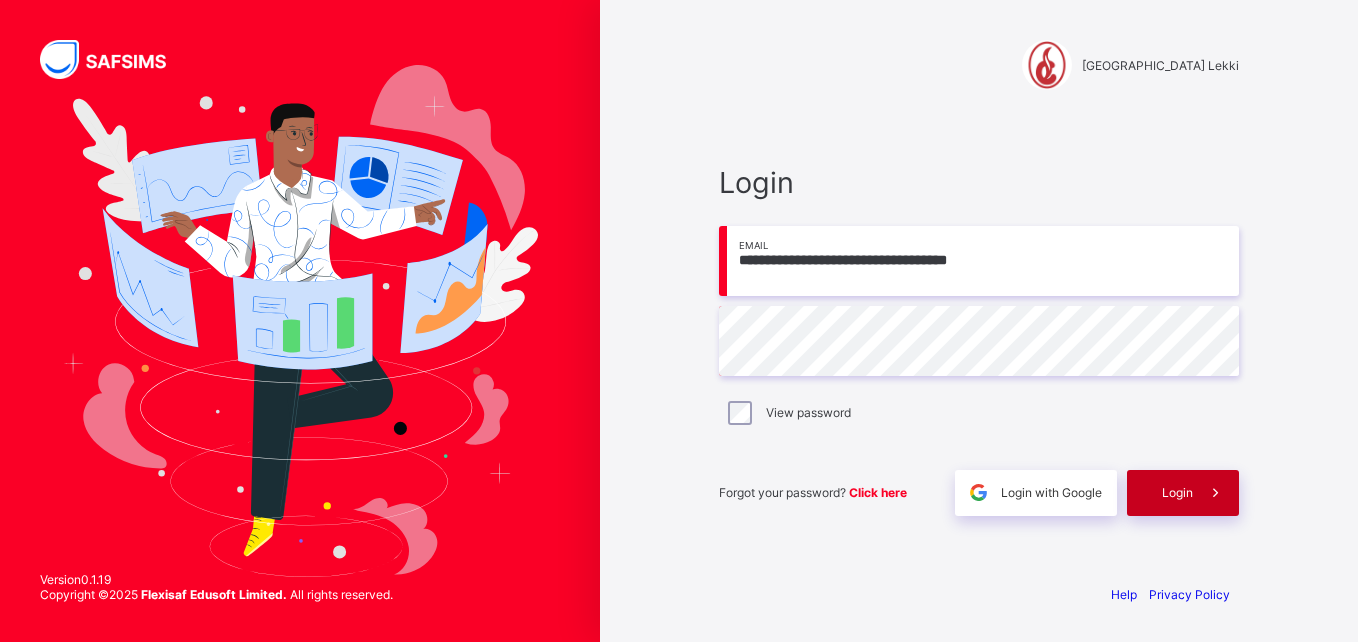 click on "Login" at bounding box center [1177, 492] 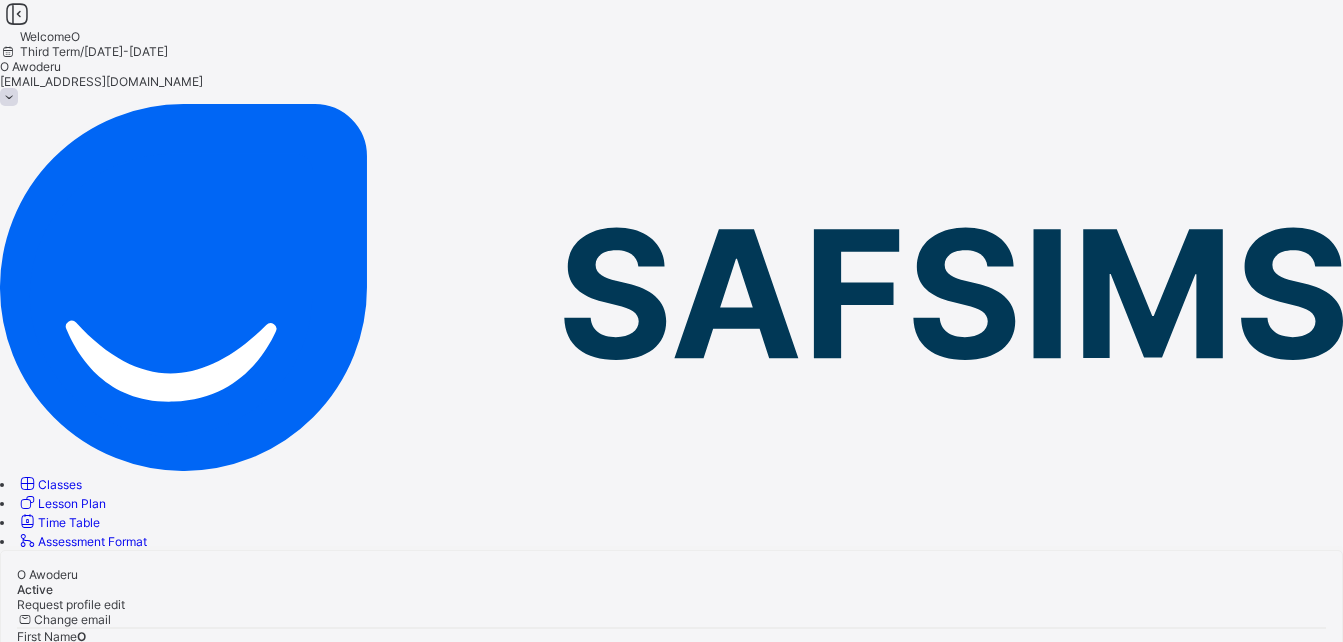 click on "Classes" at bounding box center (60, 484) 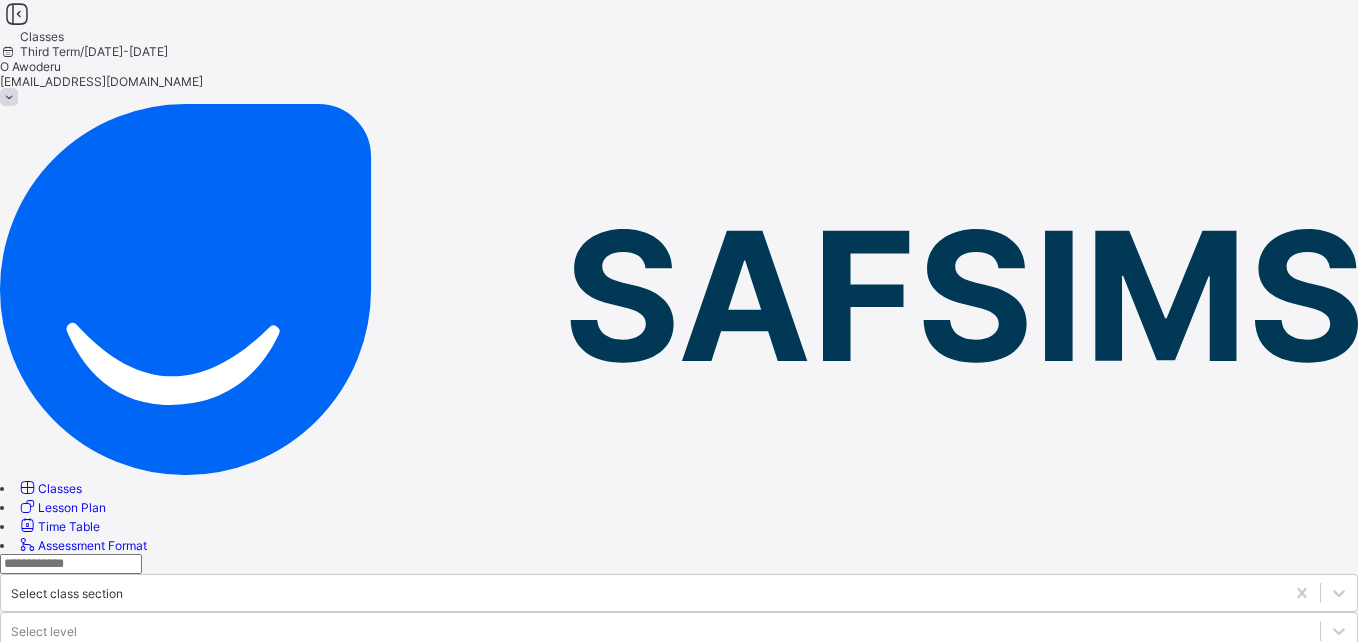 click on "YEAR 7   BLUE   YEAR 7" at bounding box center [128, 816] 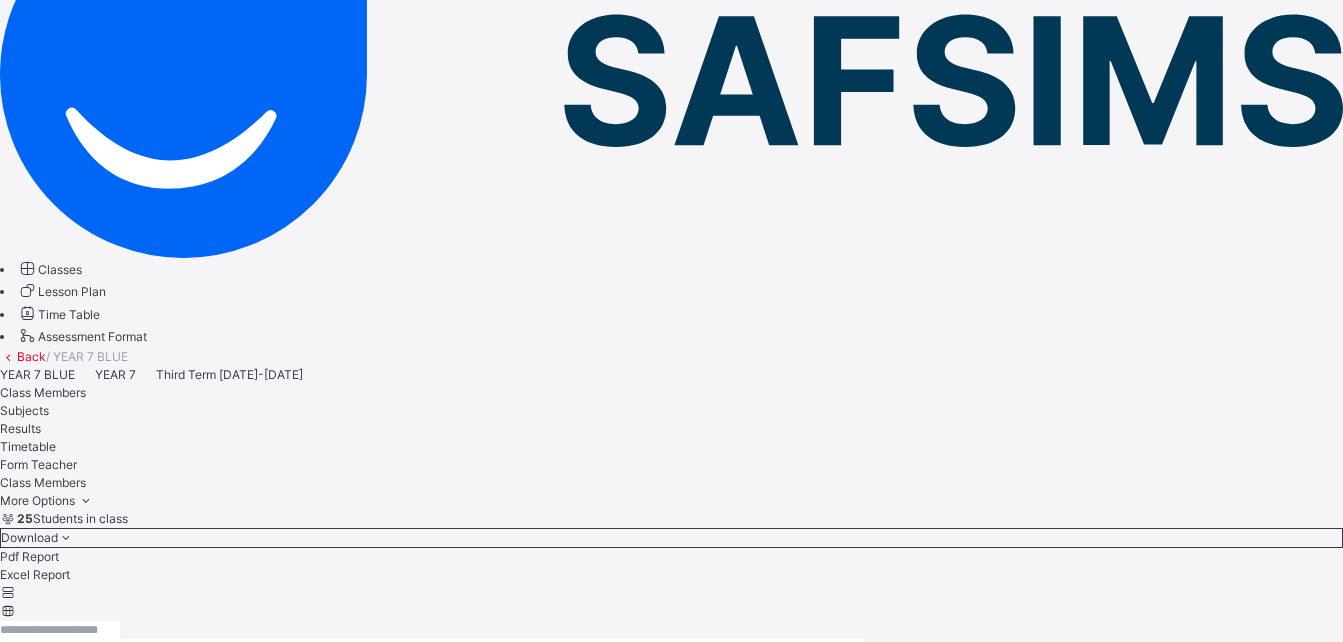 scroll, scrollTop: 226, scrollLeft: 0, axis: vertical 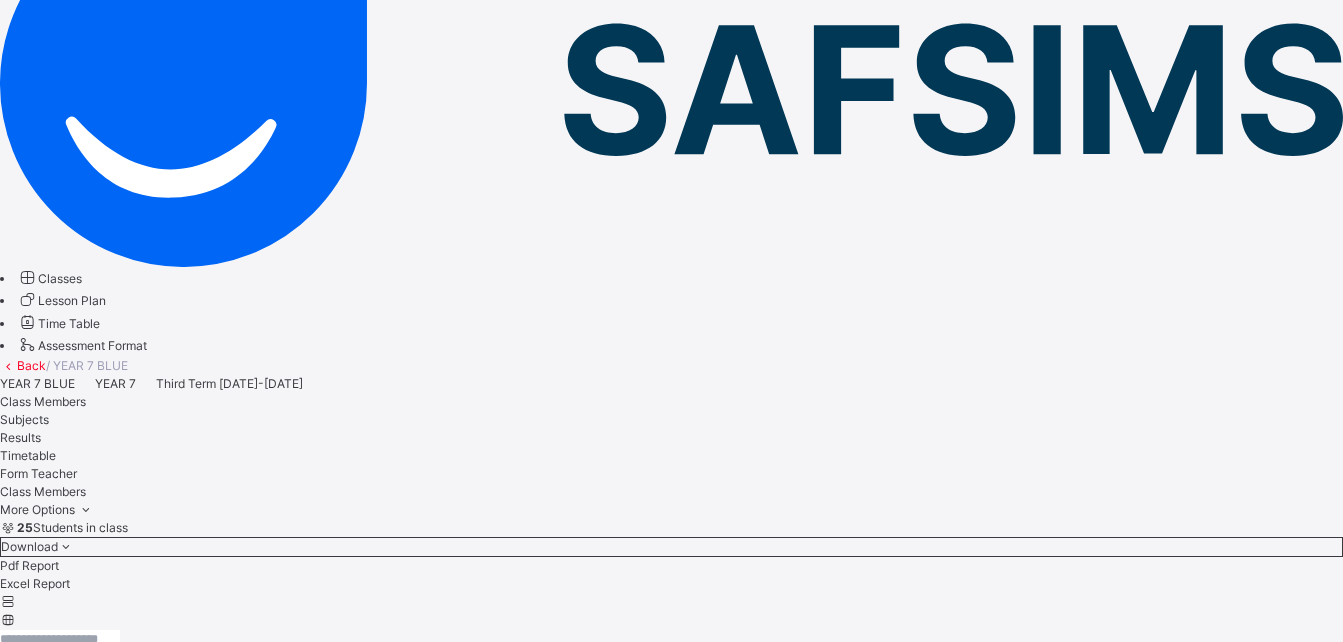 click on "Subjects" at bounding box center (24, 419) 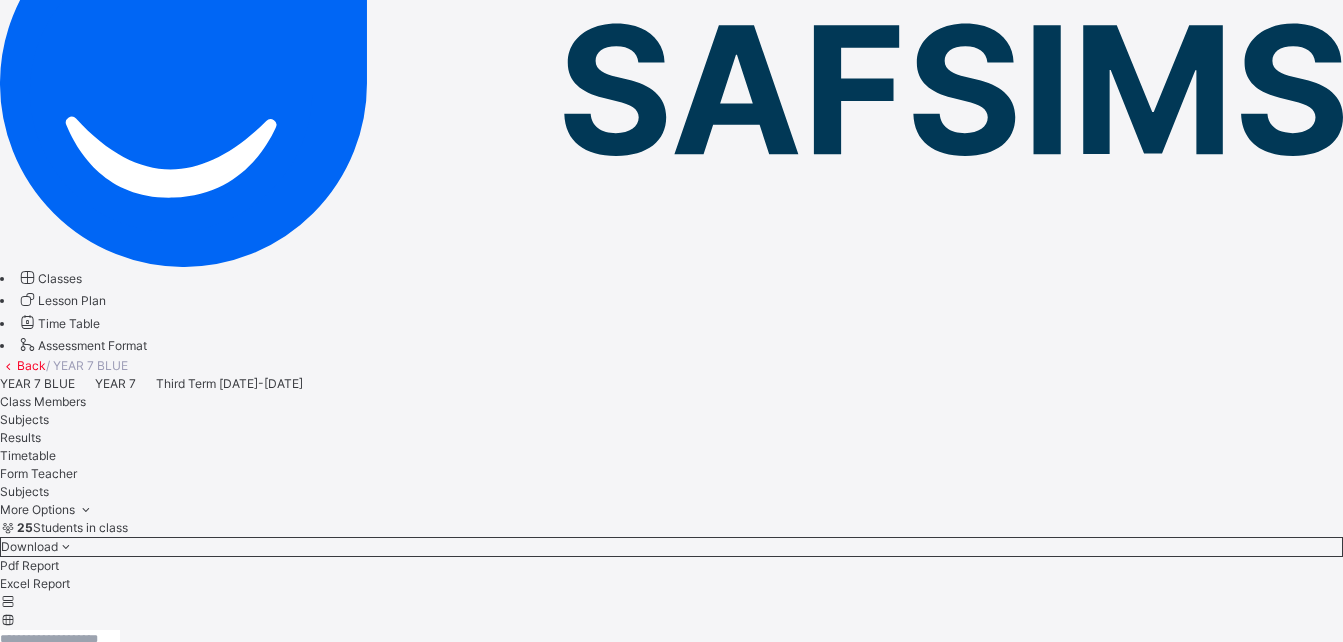 click on "Subjects" at bounding box center (24, 419) 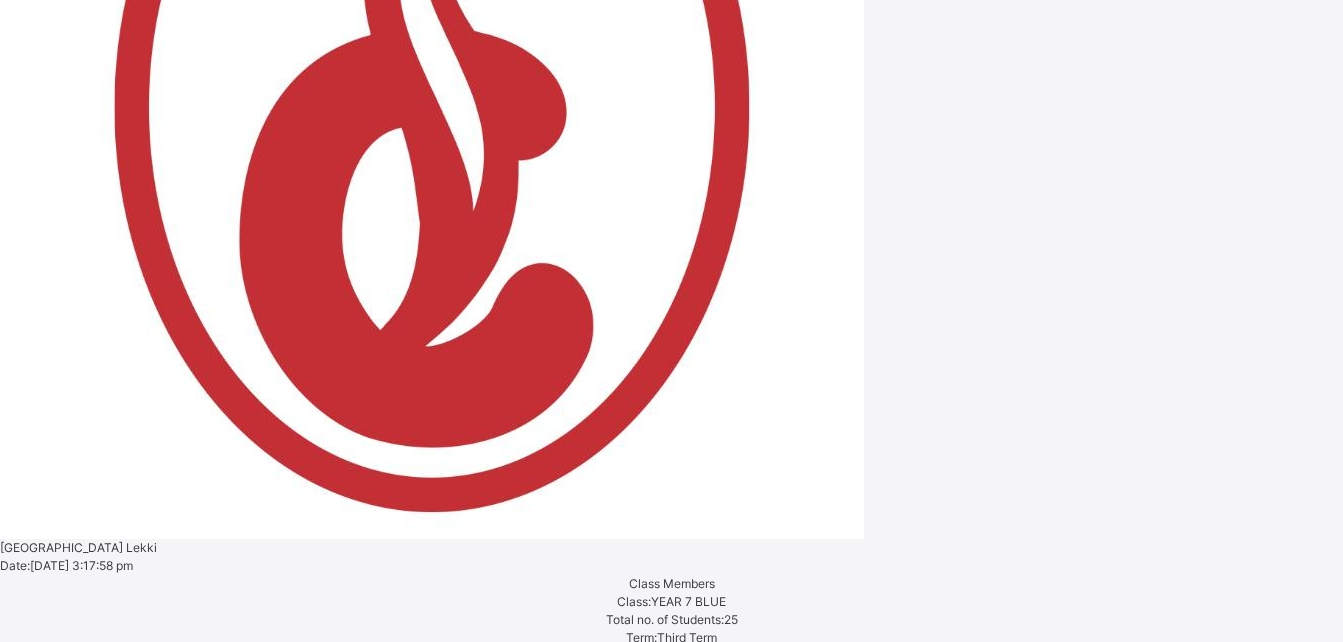 scroll, scrollTop: 1321, scrollLeft: 0, axis: vertical 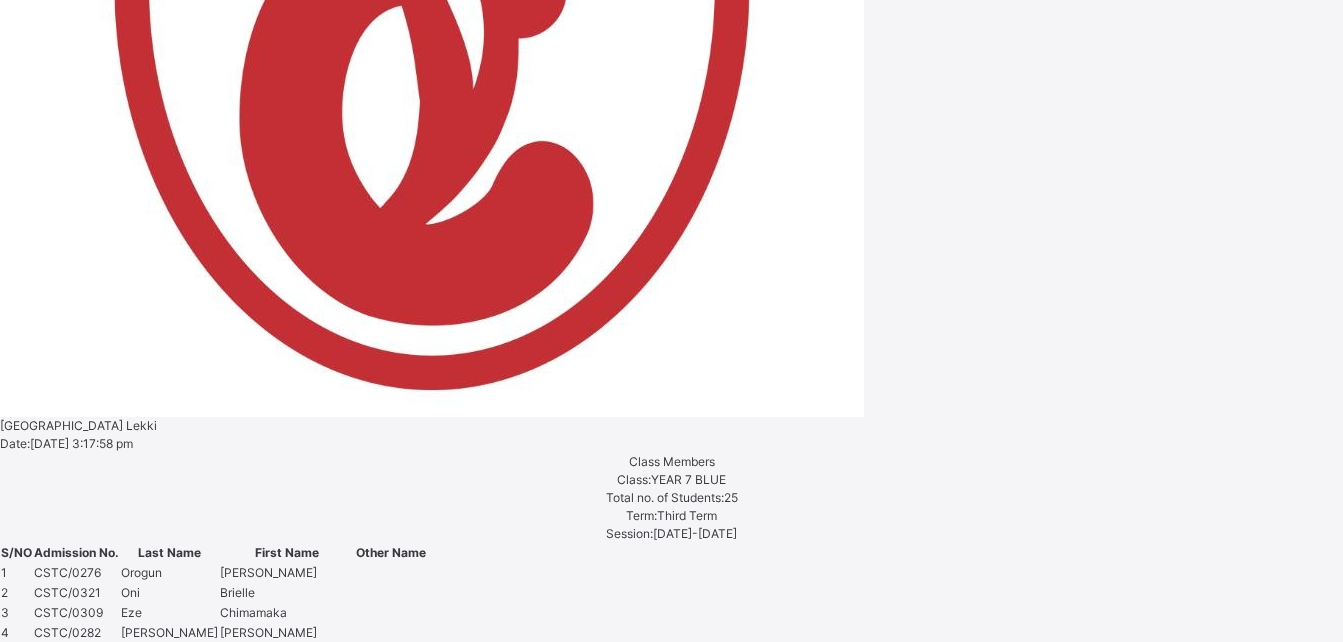 click at bounding box center (455, 3091) 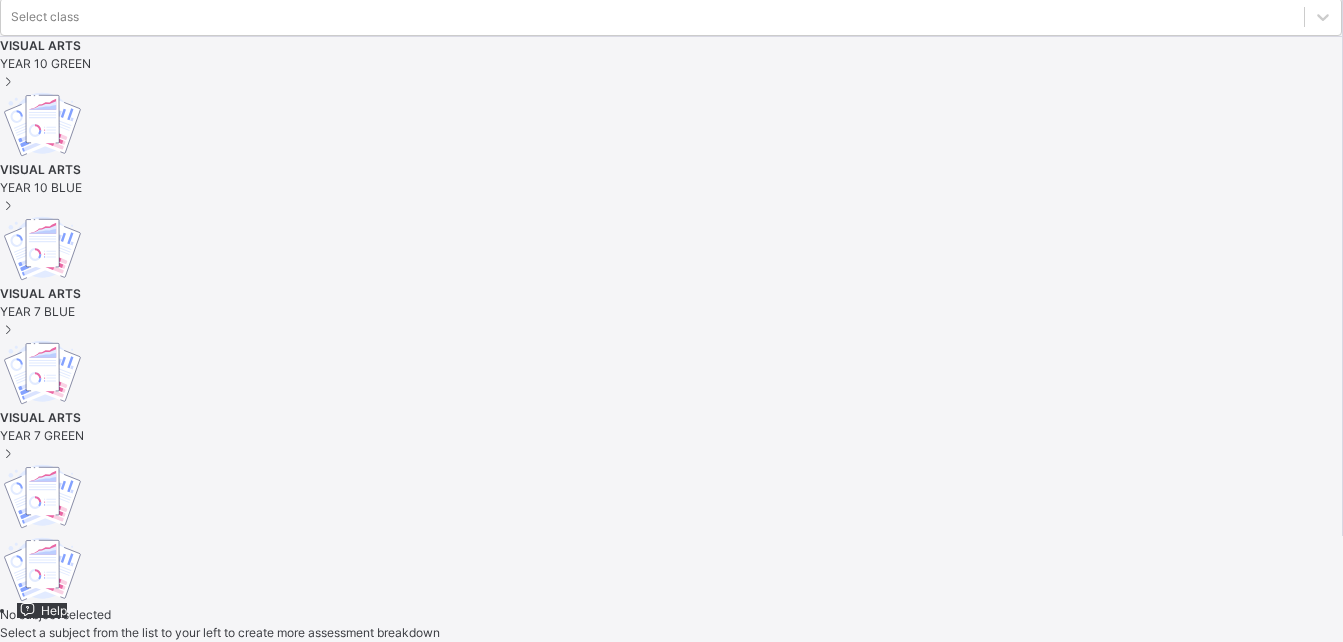scroll, scrollTop: 0, scrollLeft: 0, axis: both 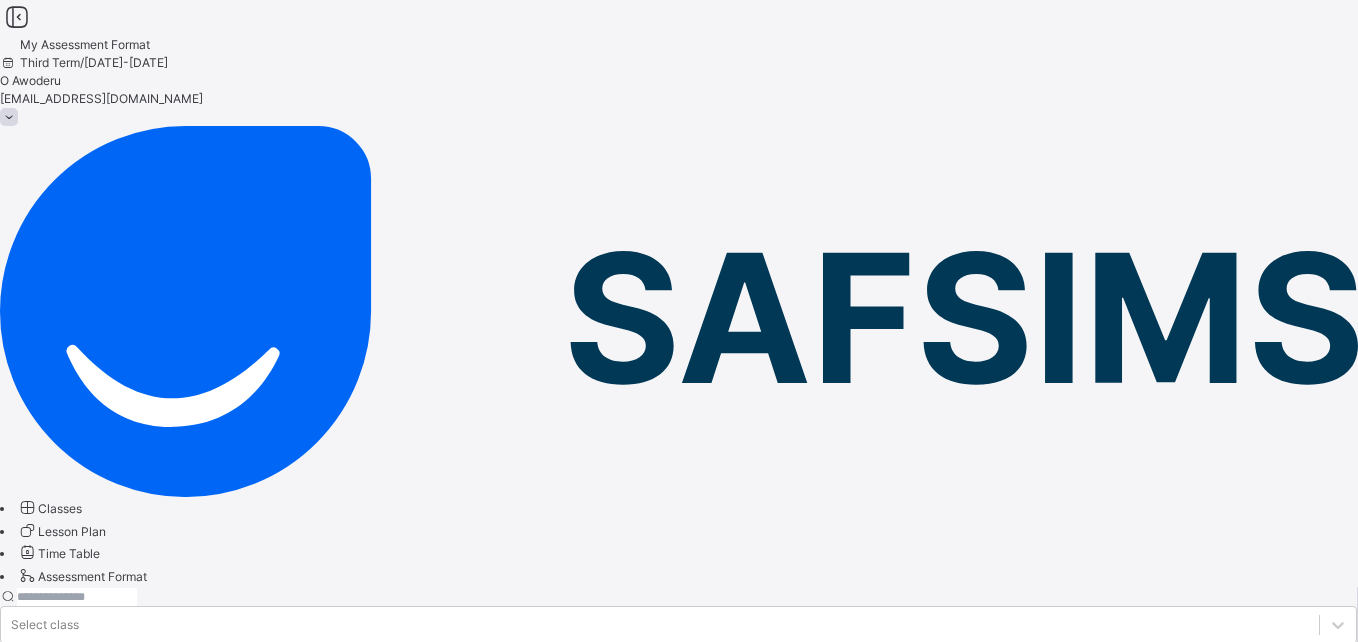 click on "VISUAL ARTS" at bounding box center [40, 901] 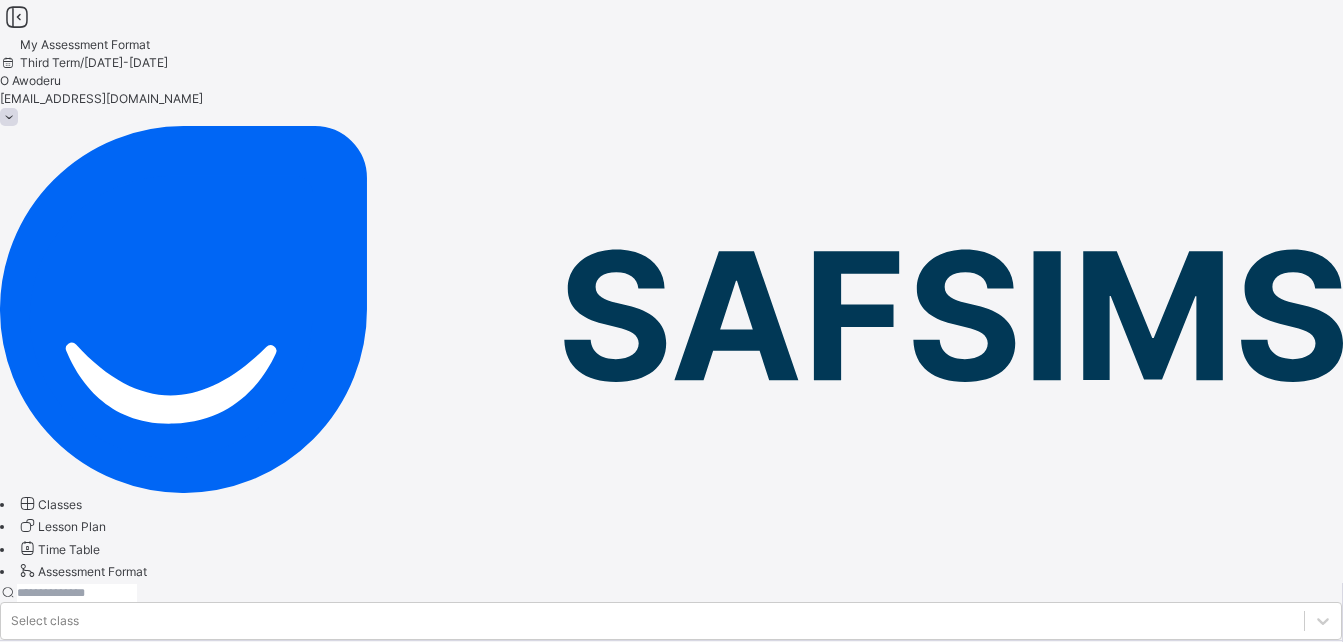 scroll, scrollTop: 32, scrollLeft: 0, axis: vertical 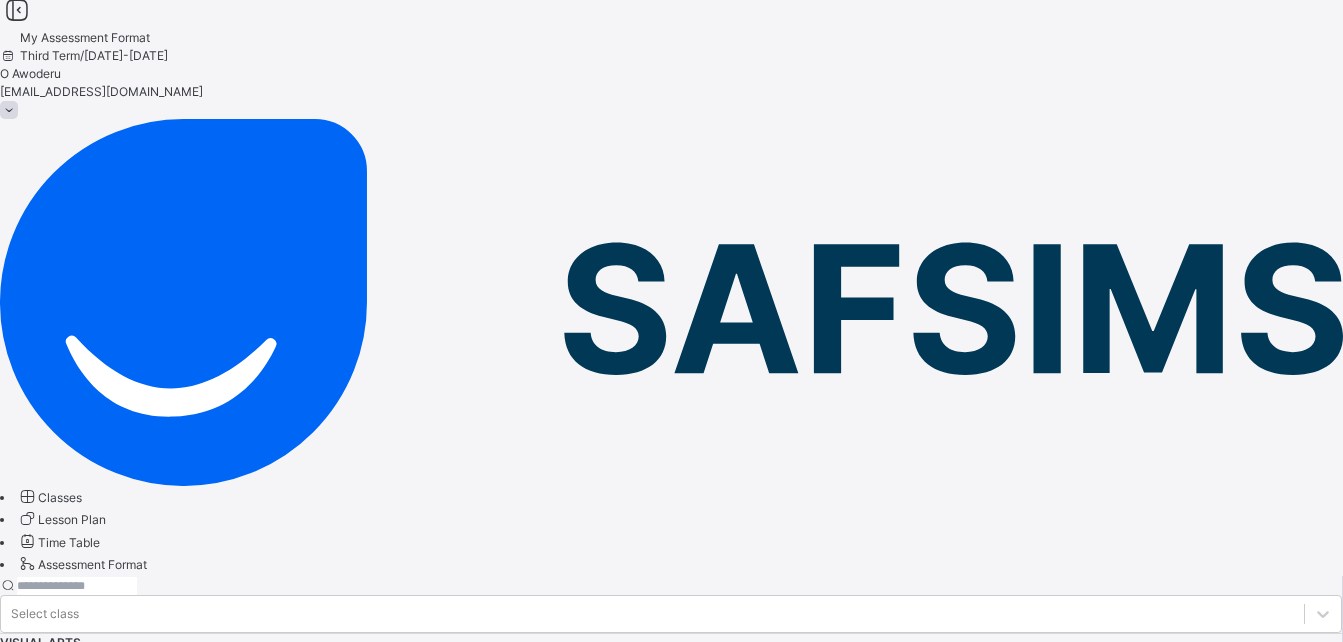 click at bounding box center [61, 1326] 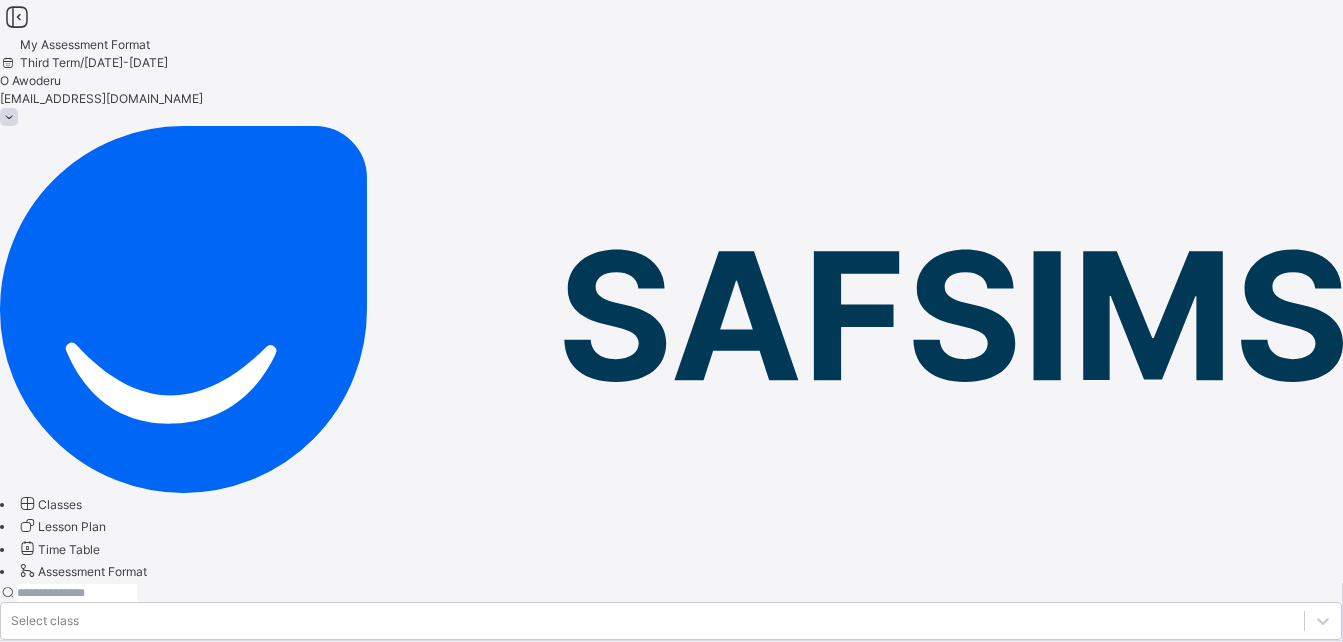 scroll, scrollTop: 7, scrollLeft: 0, axis: vertical 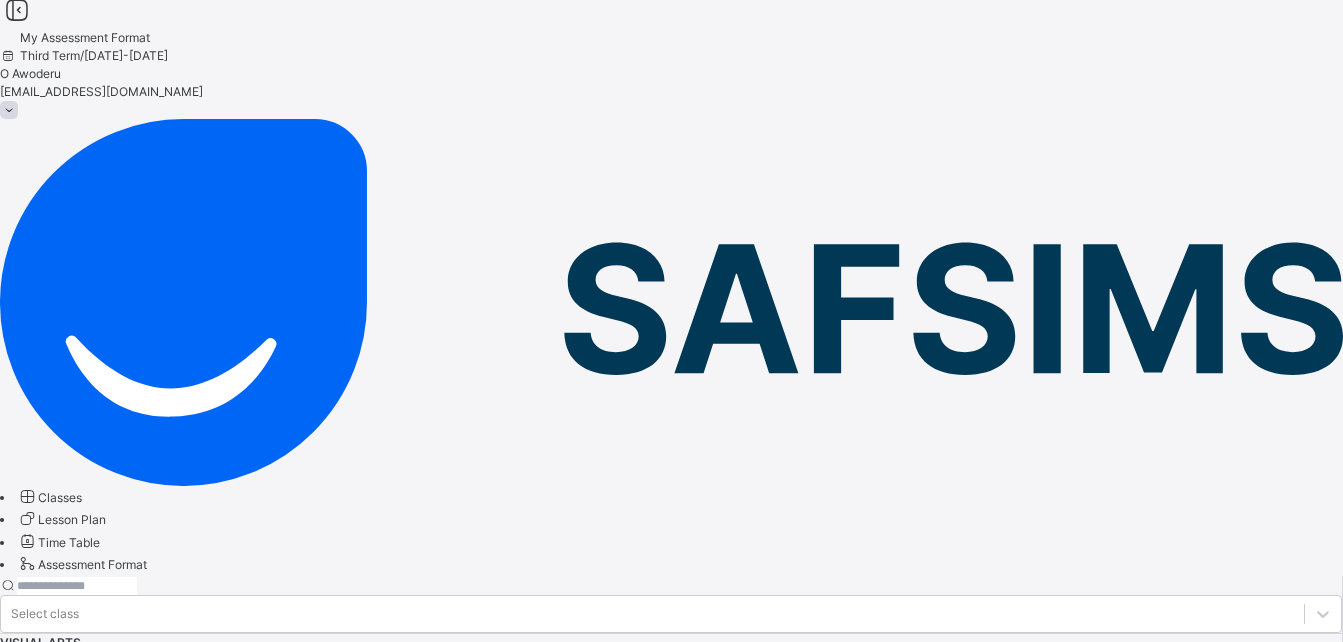 click on "VISUAL ARTS" at bounding box center (40, 1014) 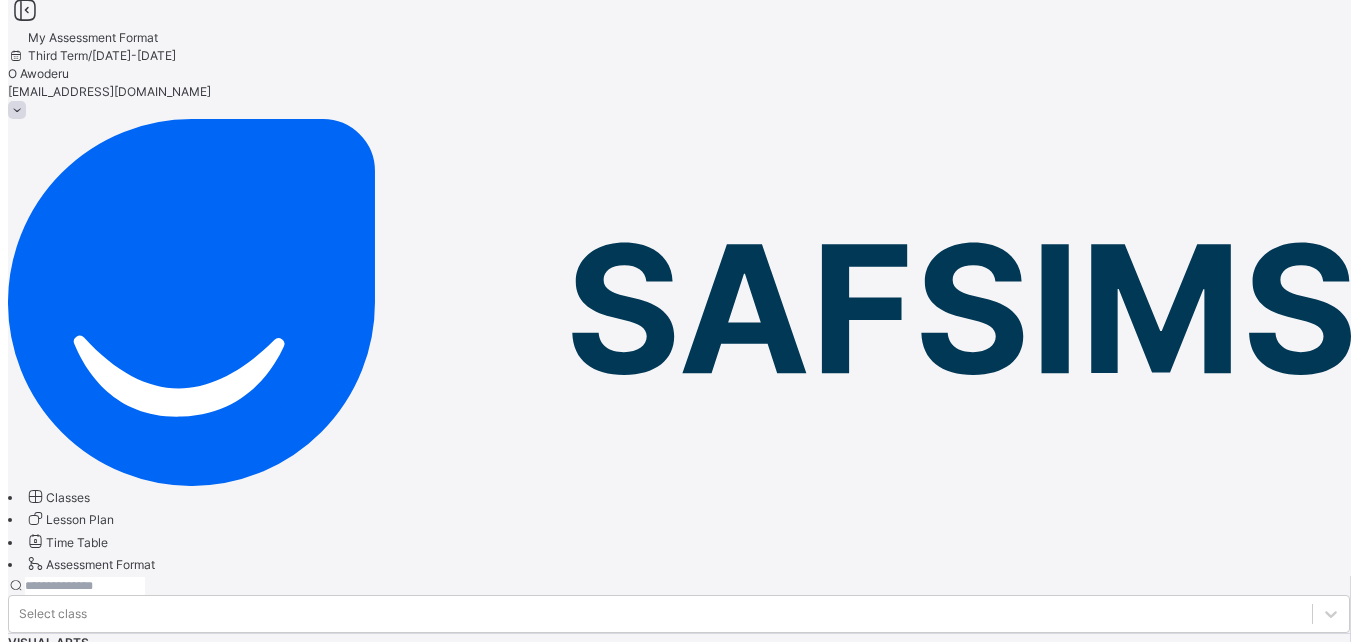 scroll, scrollTop: 0, scrollLeft: 0, axis: both 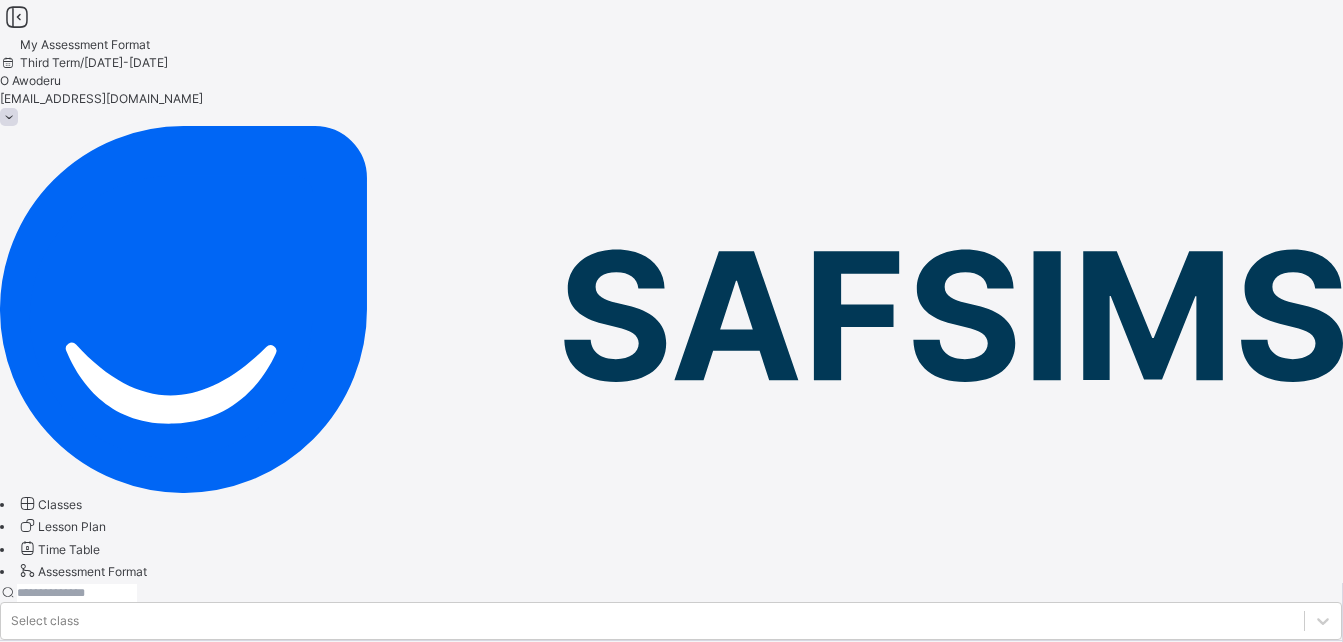 click at bounding box center (61, 1333) 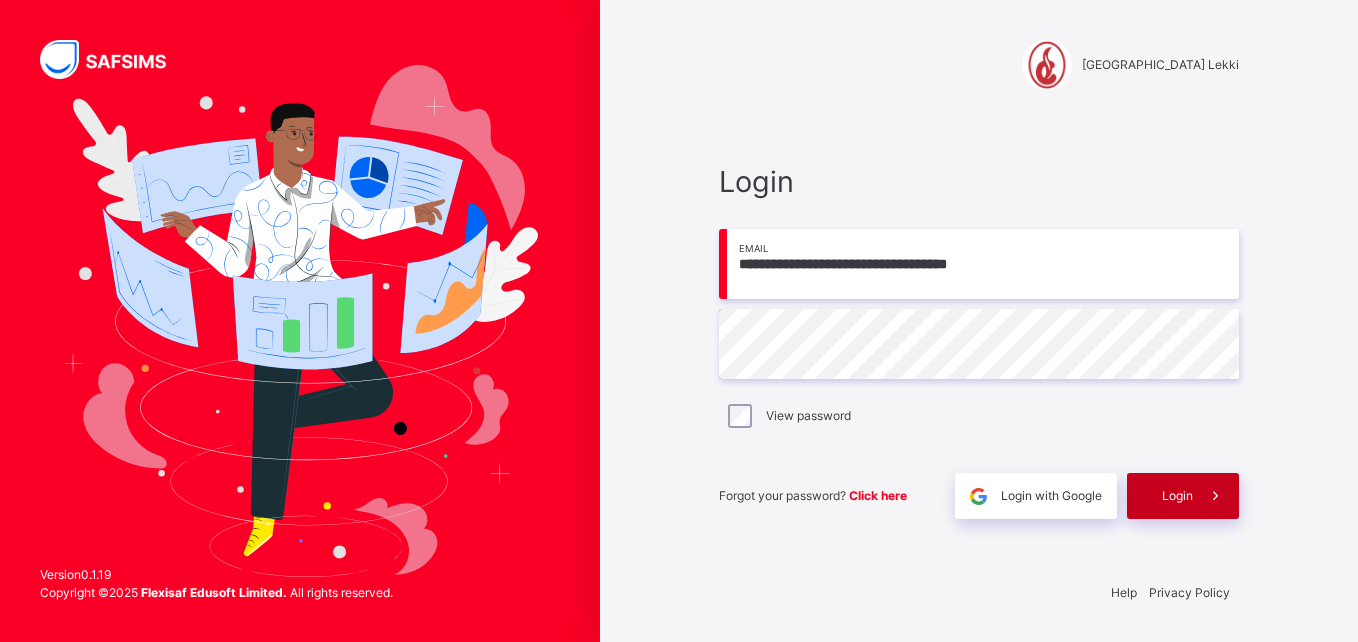 click on "Login" at bounding box center [1177, 496] 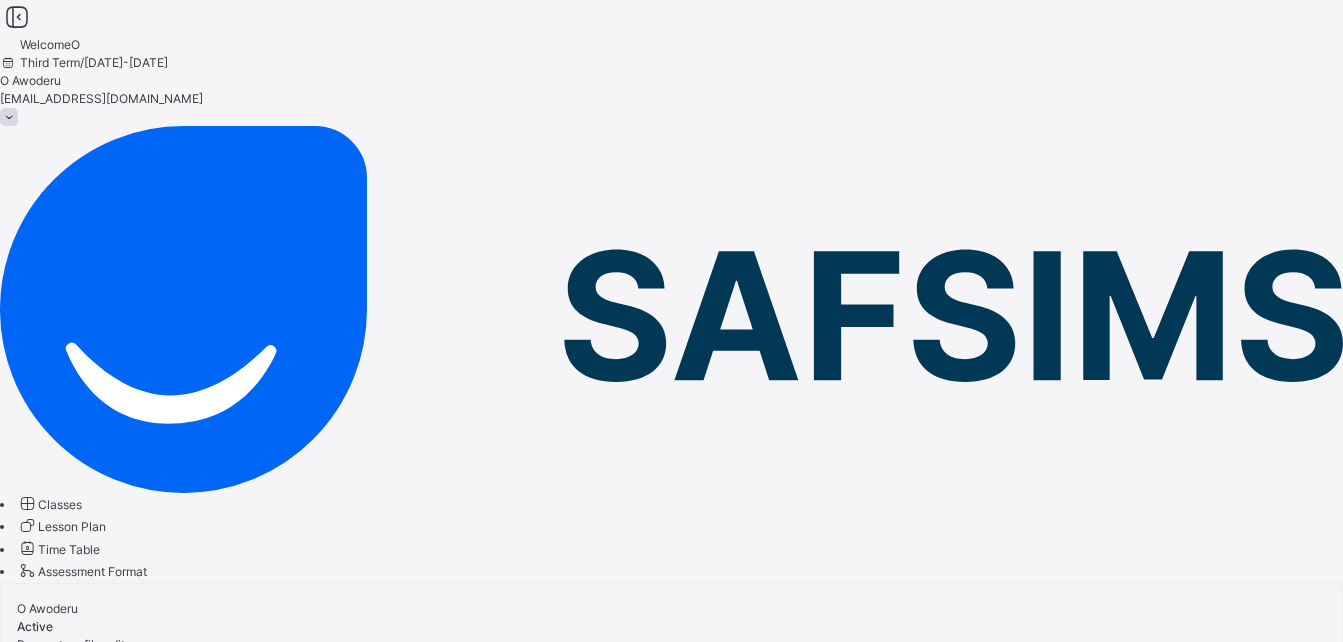 click on "Classes" at bounding box center [60, 504] 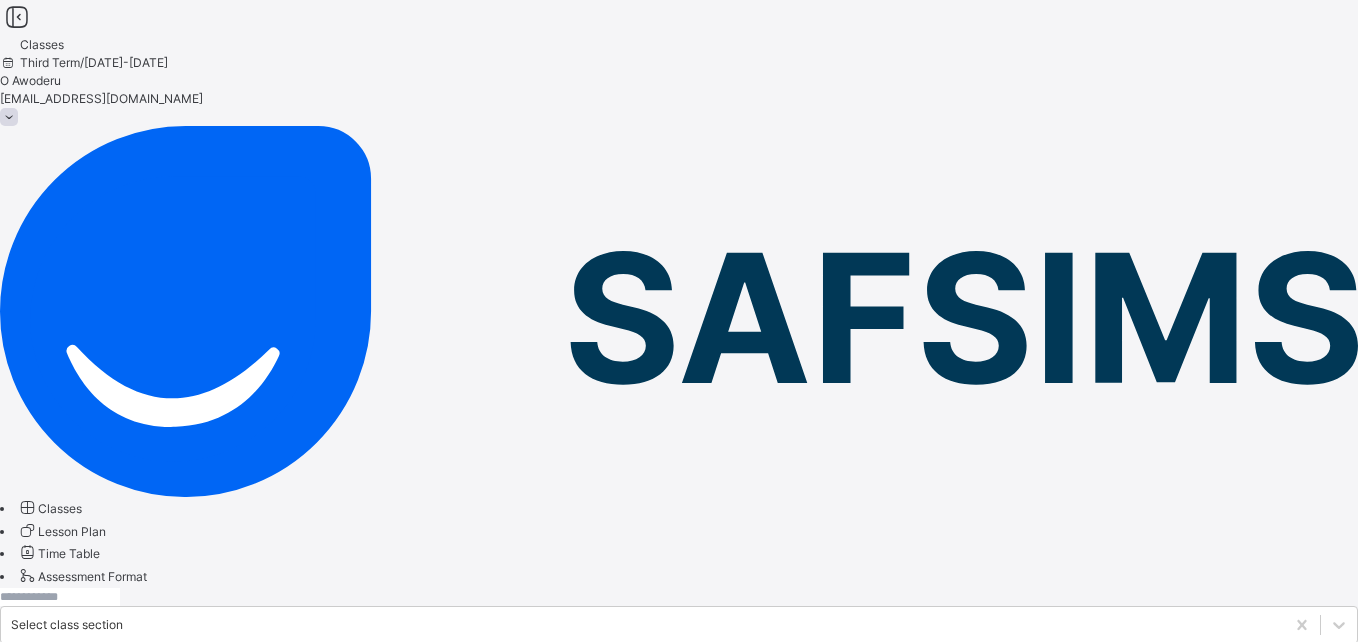 click on "YEAR 7   BLUE" at bounding box center (90, 823) 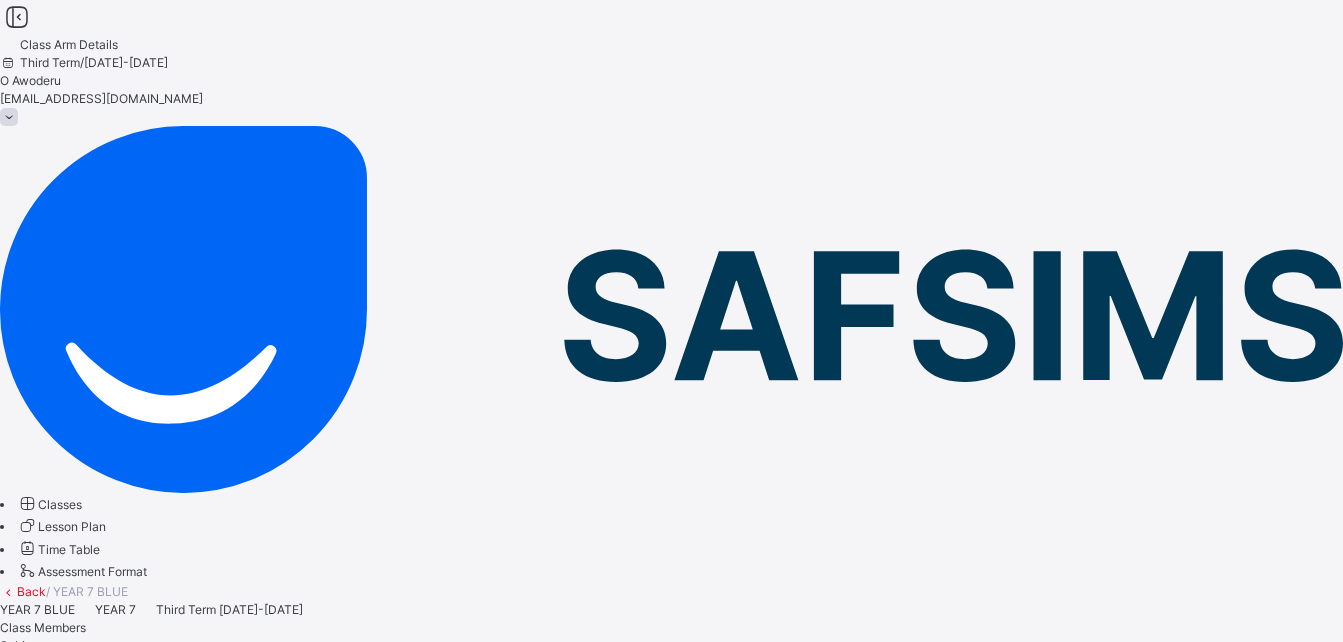click on "Subjects" at bounding box center [24, 645] 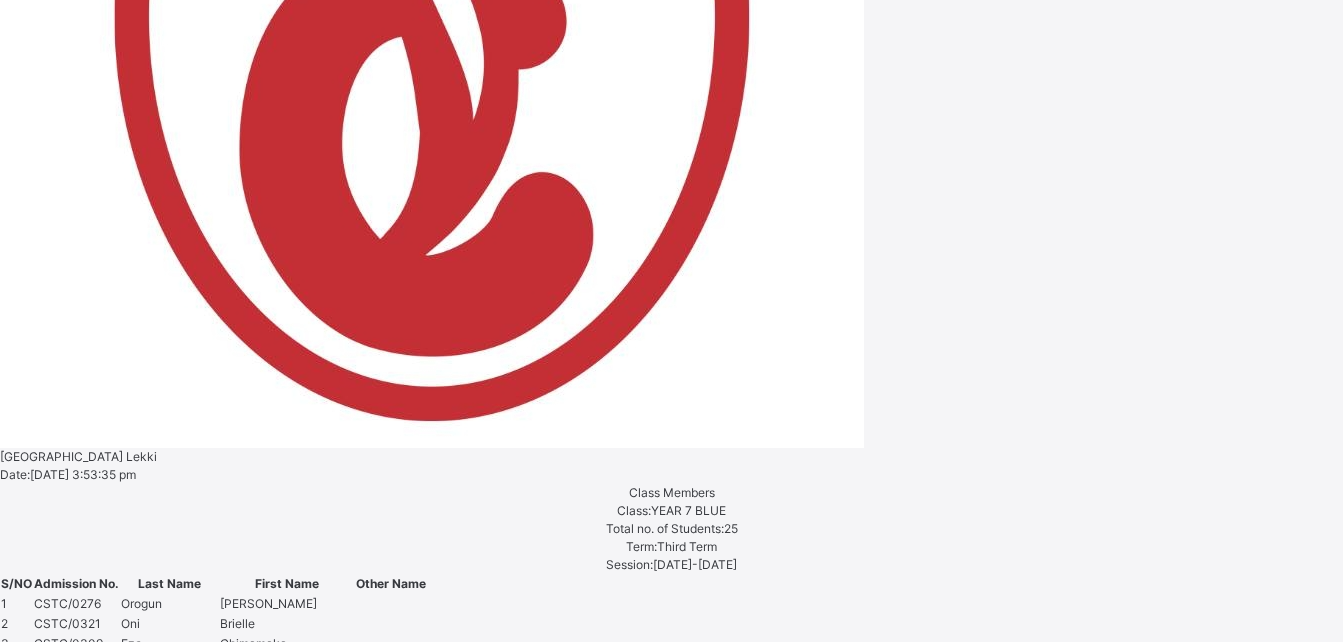 scroll, scrollTop: 1321, scrollLeft: 0, axis: vertical 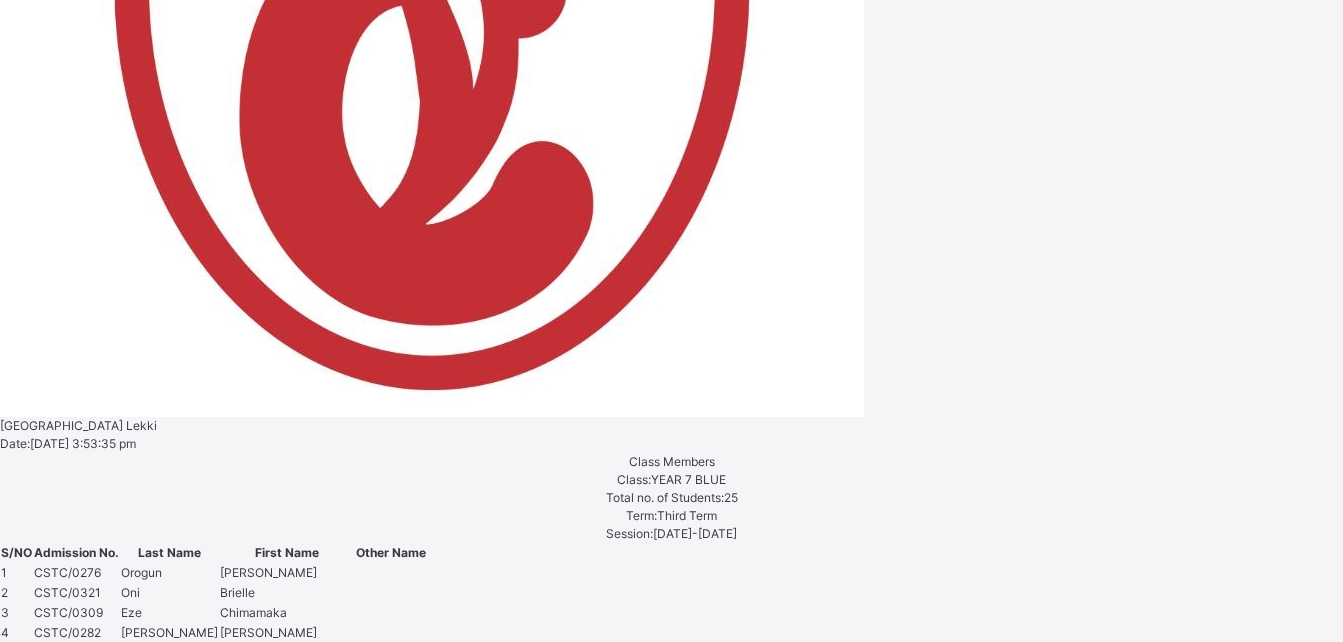 click on "Assess Students" at bounding box center [501, 3092] 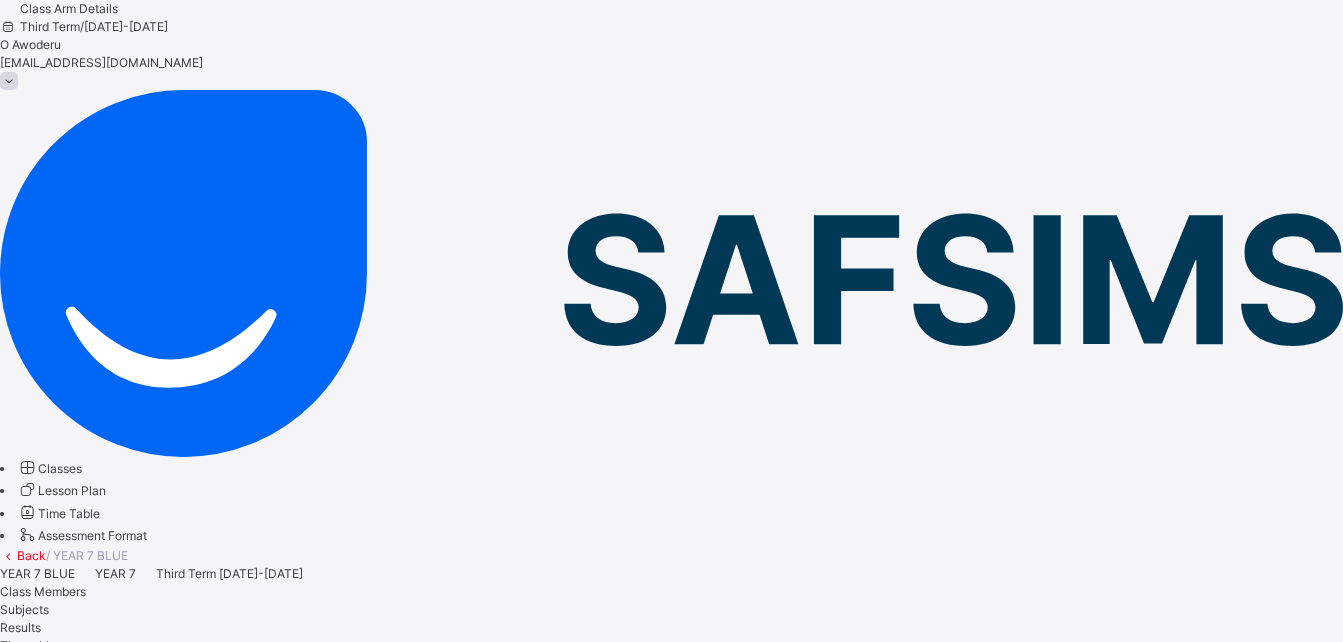 scroll, scrollTop: 0, scrollLeft: 0, axis: both 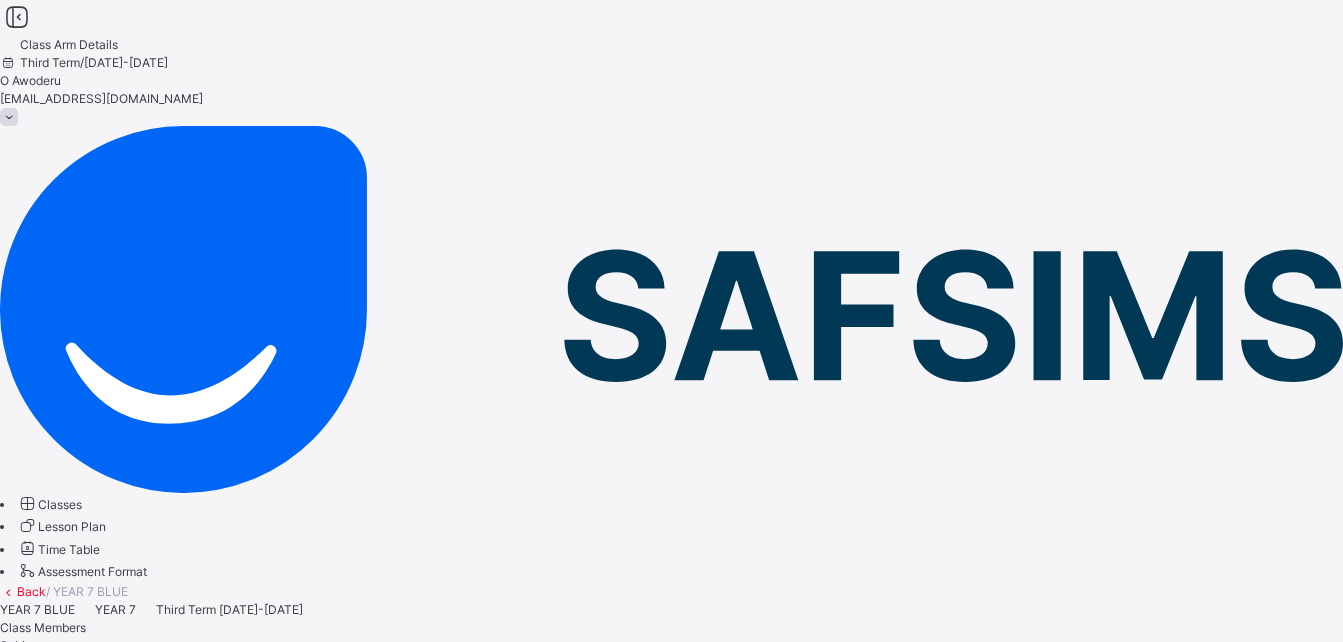 click on "Assessment Format" at bounding box center (92, 571) 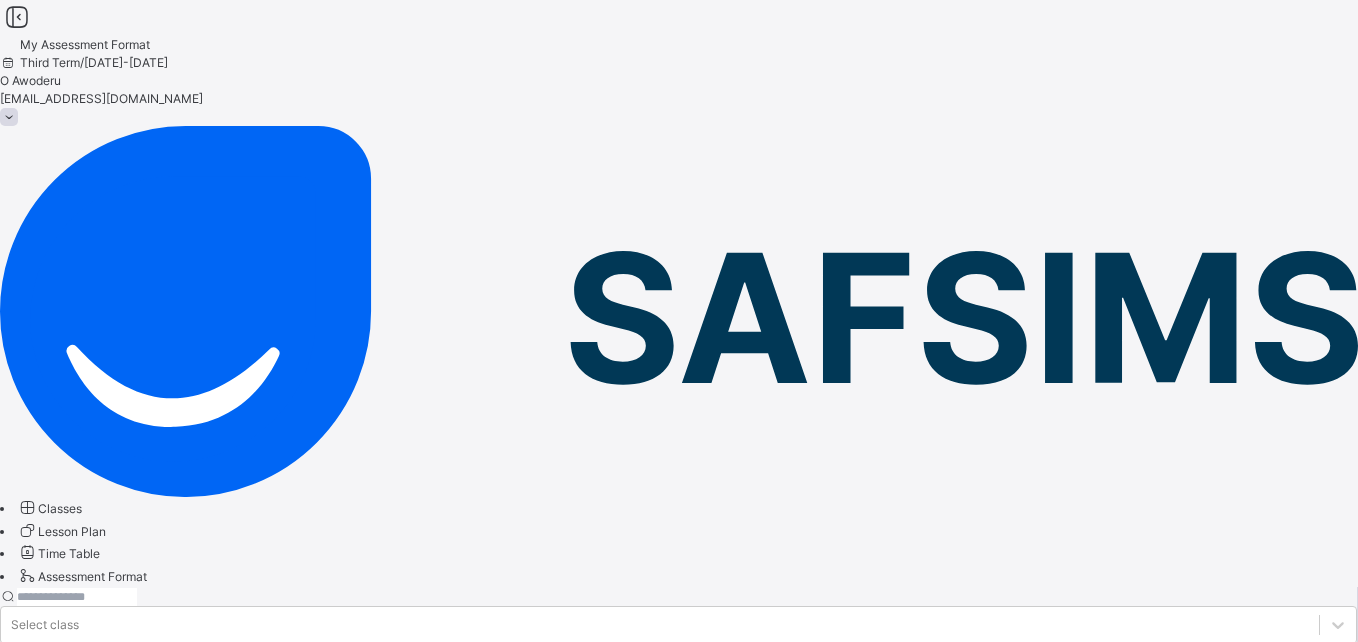 click on "VISUAL ARTS" at bounding box center (40, 901) 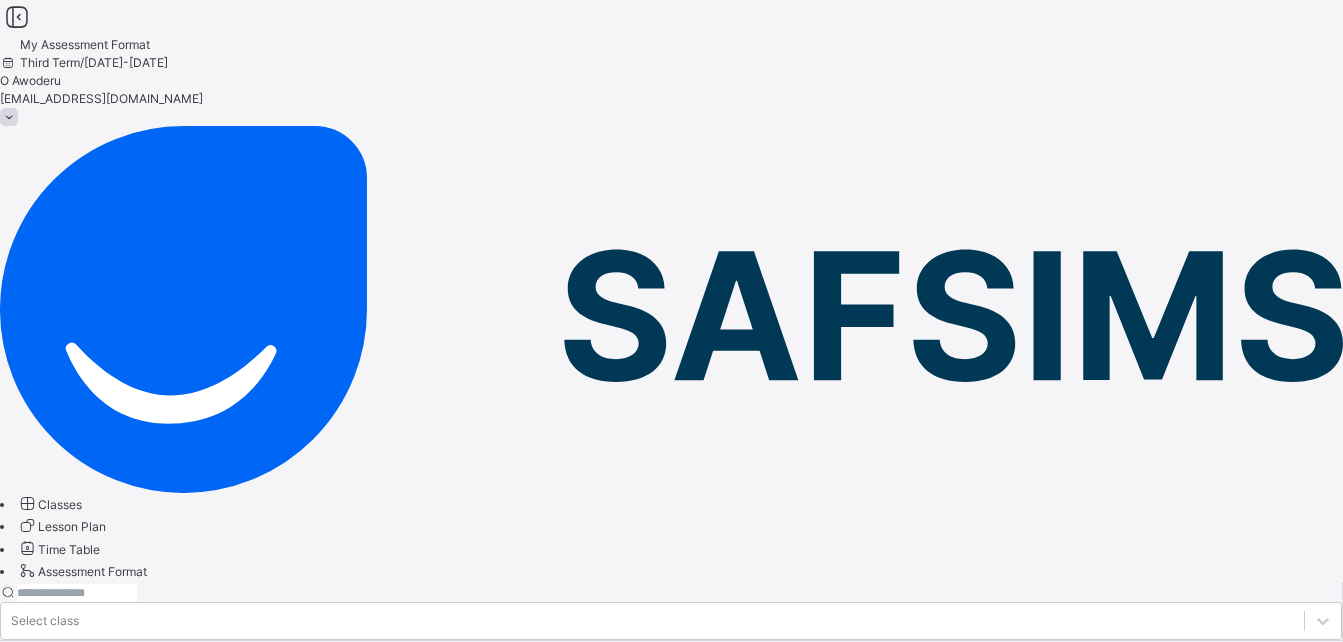 scroll, scrollTop: 32, scrollLeft: 0, axis: vertical 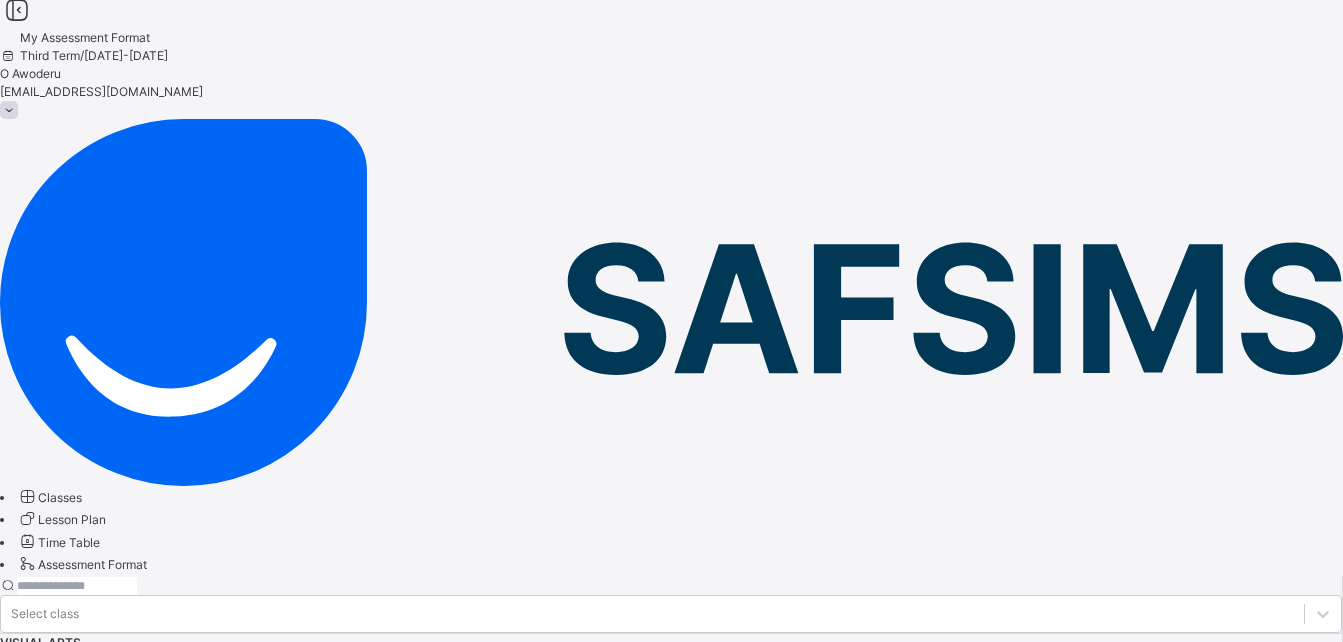 click at bounding box center (61, 1301) 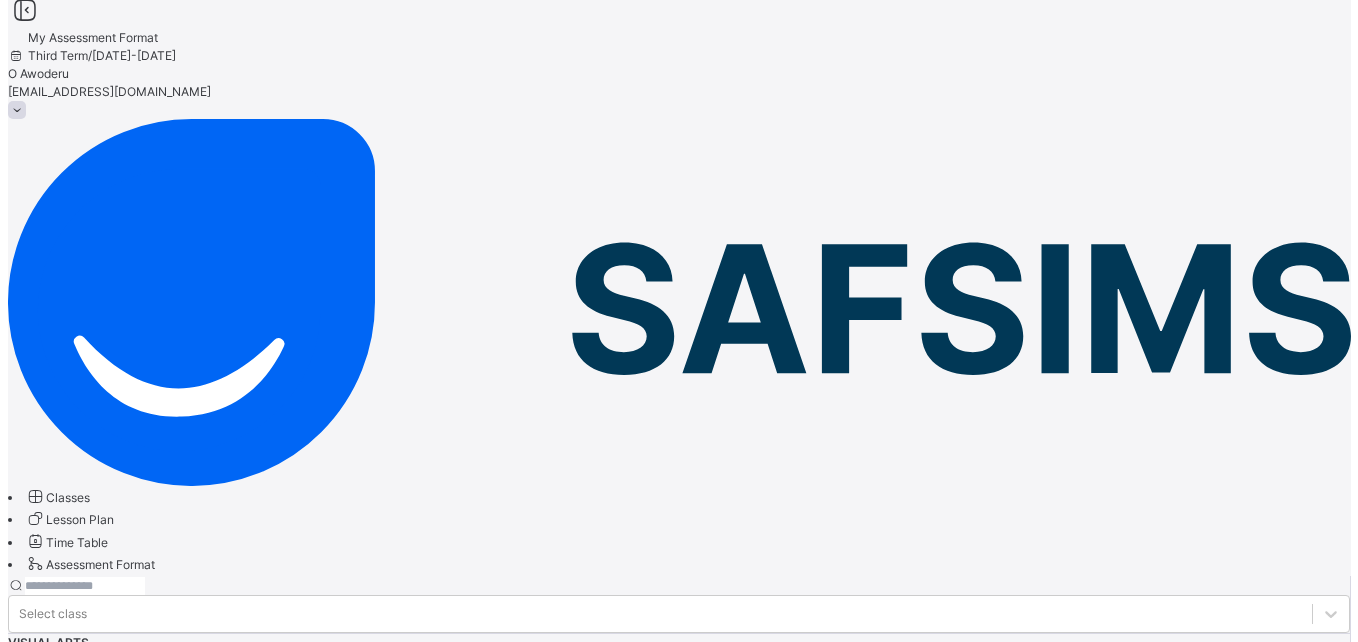 scroll, scrollTop: 0, scrollLeft: 0, axis: both 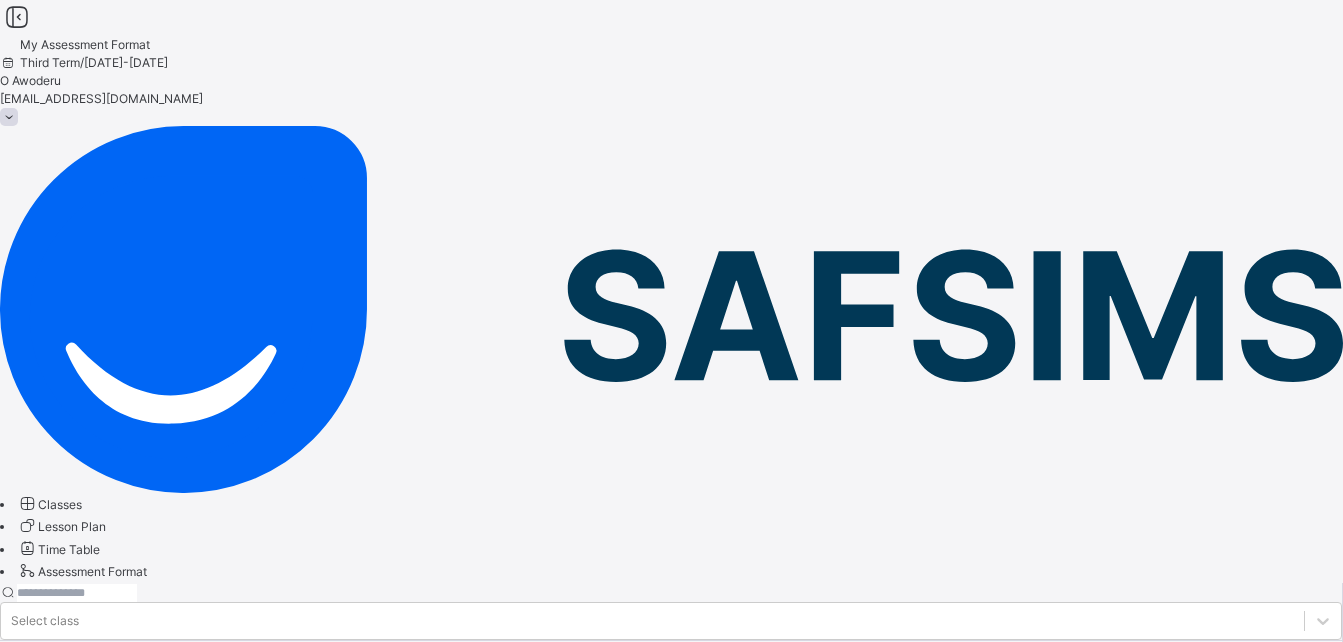 click on "YEAR 7 GREEN" at bounding box center (671, 1040) 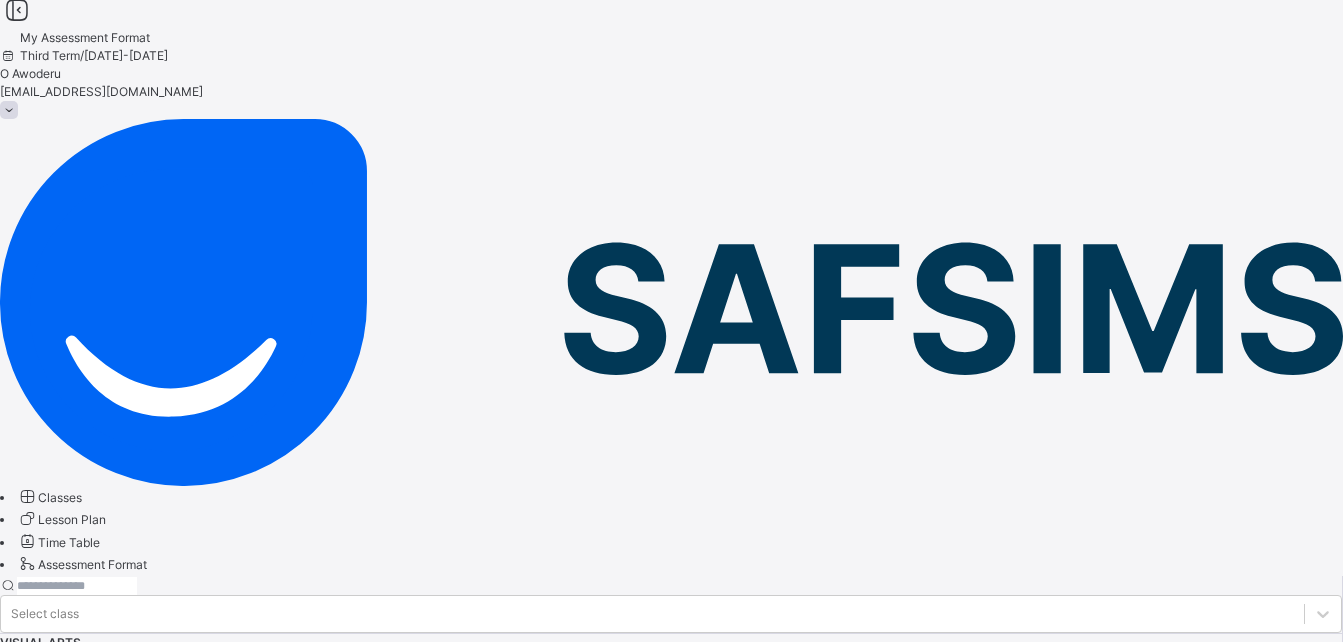 click at bounding box center (61, 1475) 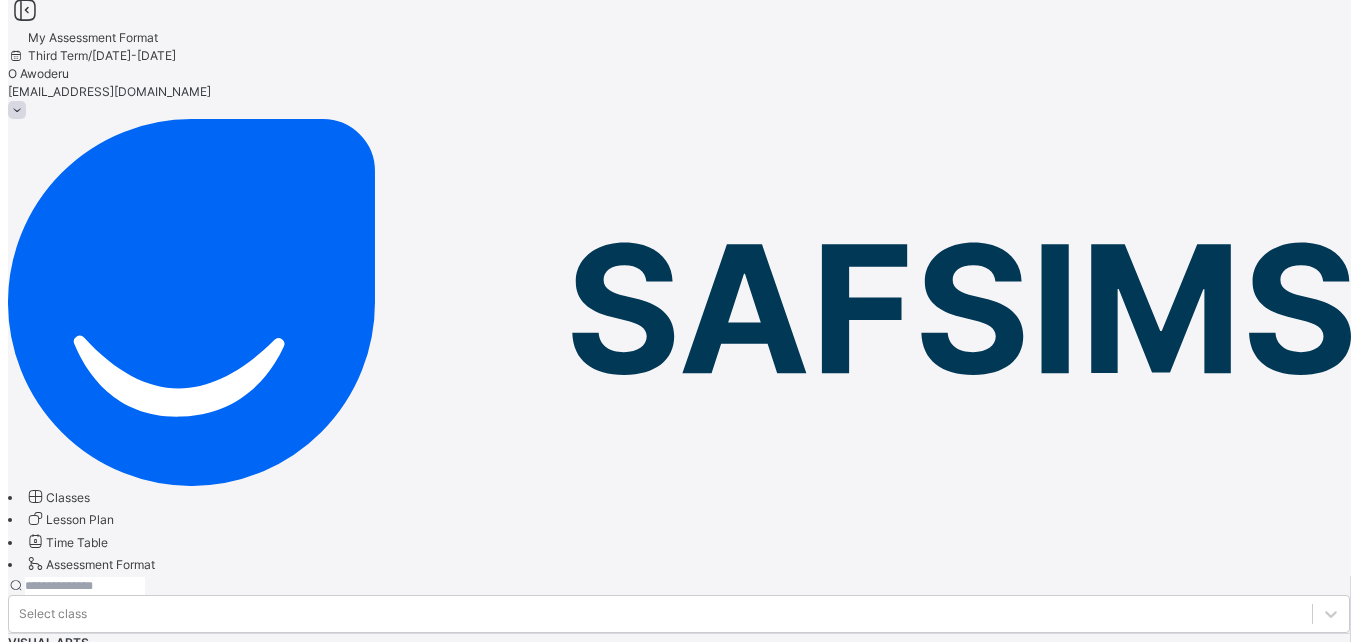 scroll, scrollTop: 0, scrollLeft: 0, axis: both 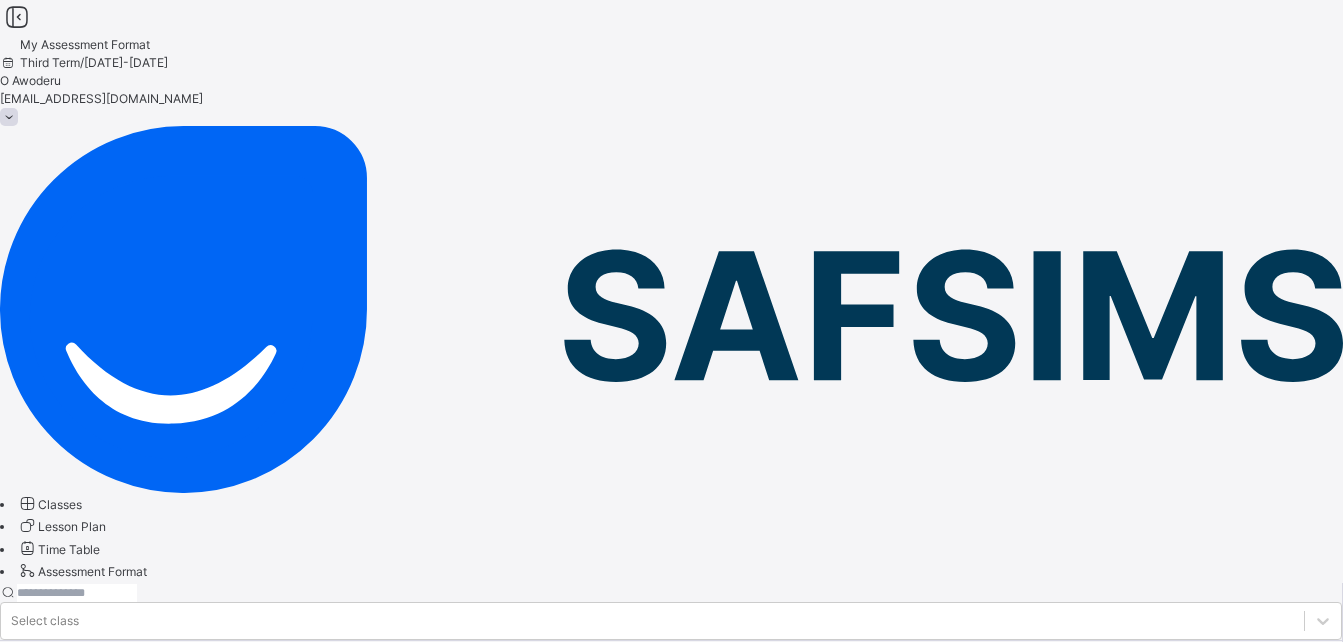 click on "VISUAL ARTS" at bounding box center (40, 1145) 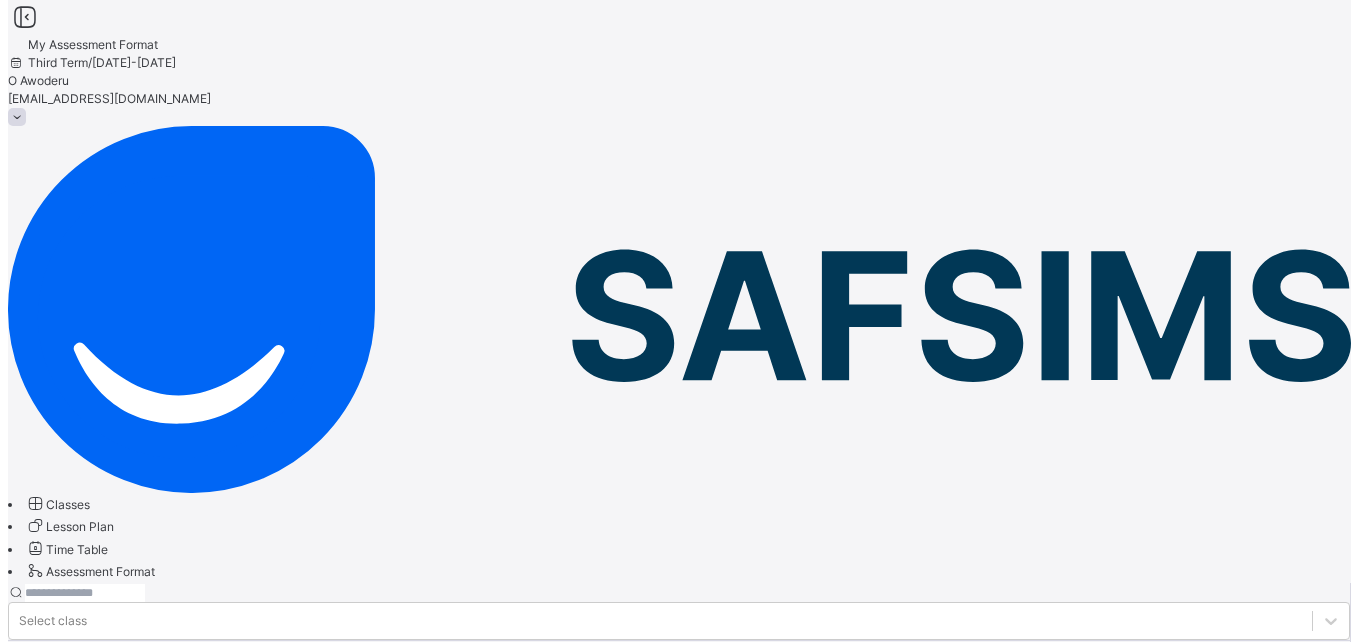 scroll, scrollTop: 288, scrollLeft: 0, axis: vertical 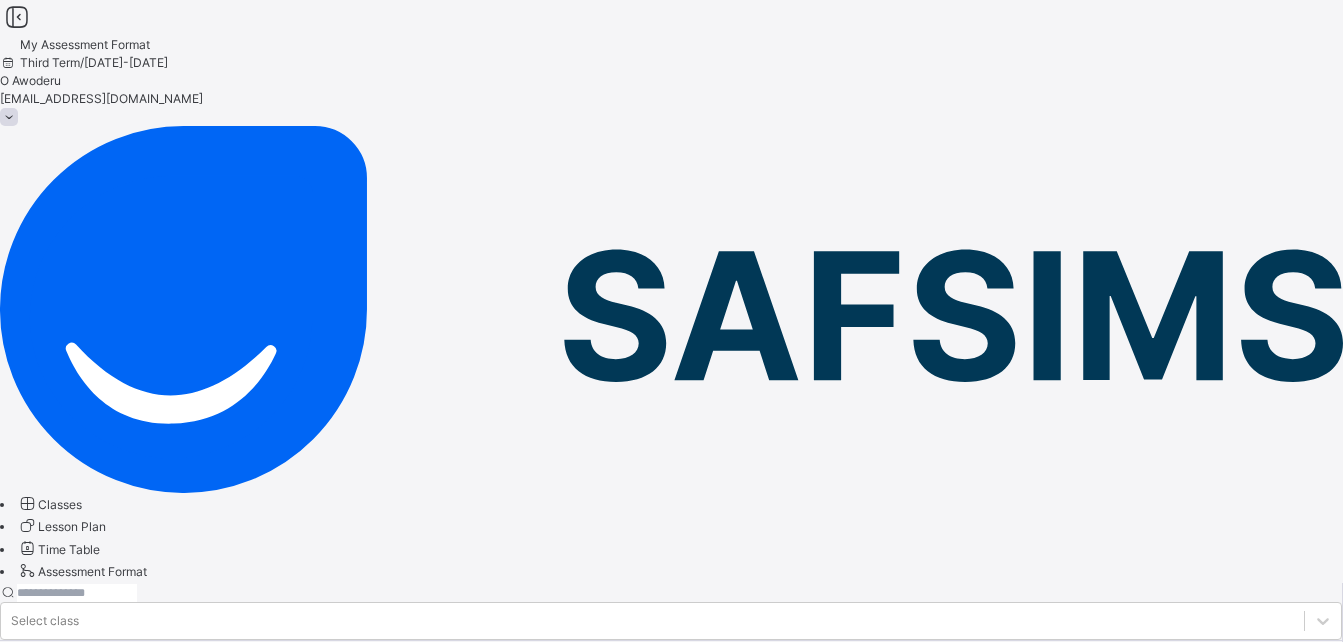 click at bounding box center (61, 1663) 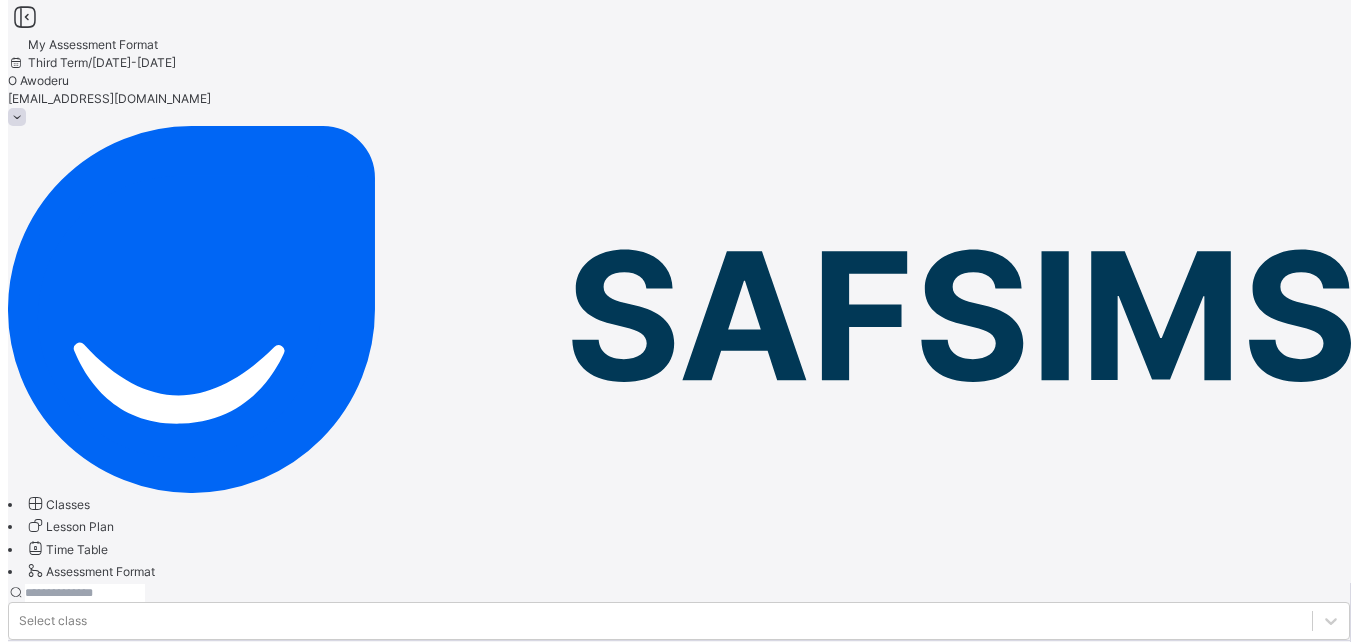 scroll, scrollTop: 288, scrollLeft: 0, axis: vertical 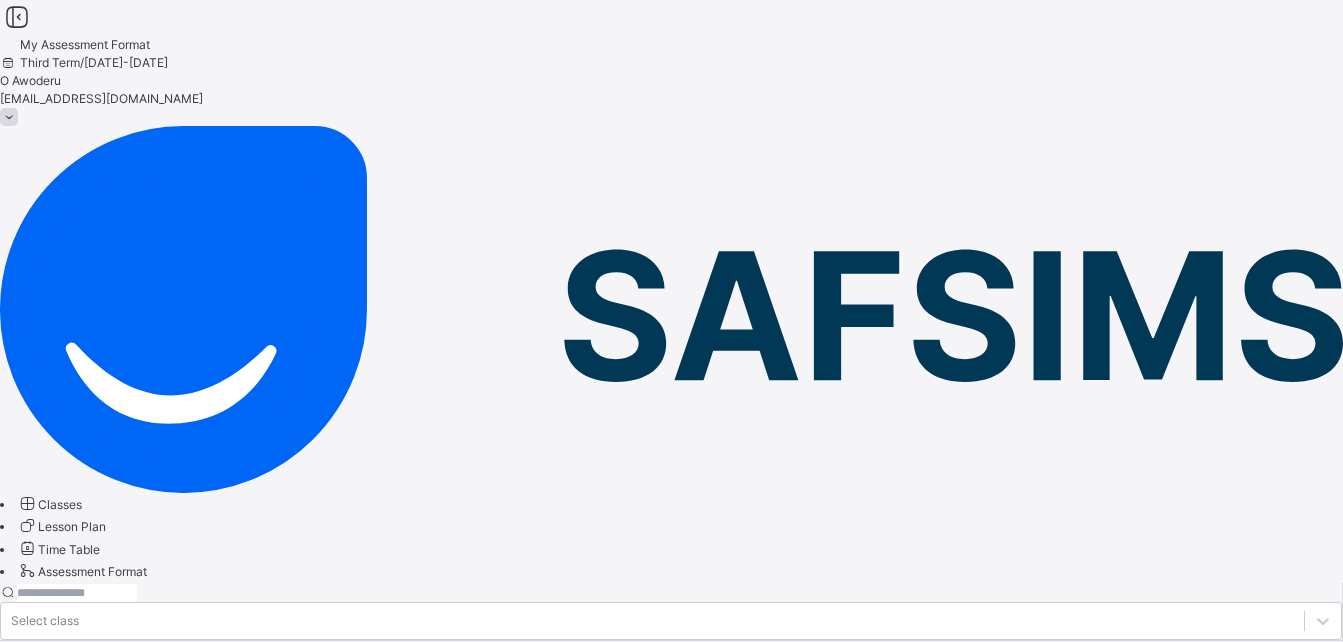 click on "Add assessment" at bounding box center [400, 1681] 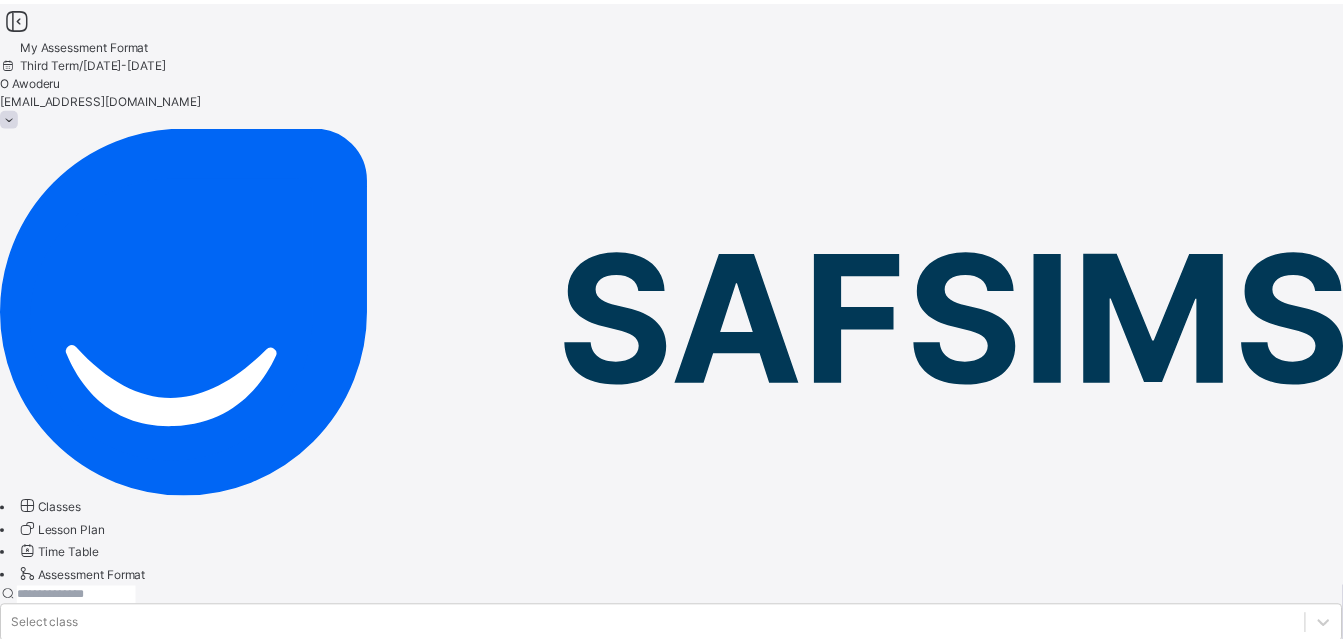 scroll, scrollTop: 0, scrollLeft: 0, axis: both 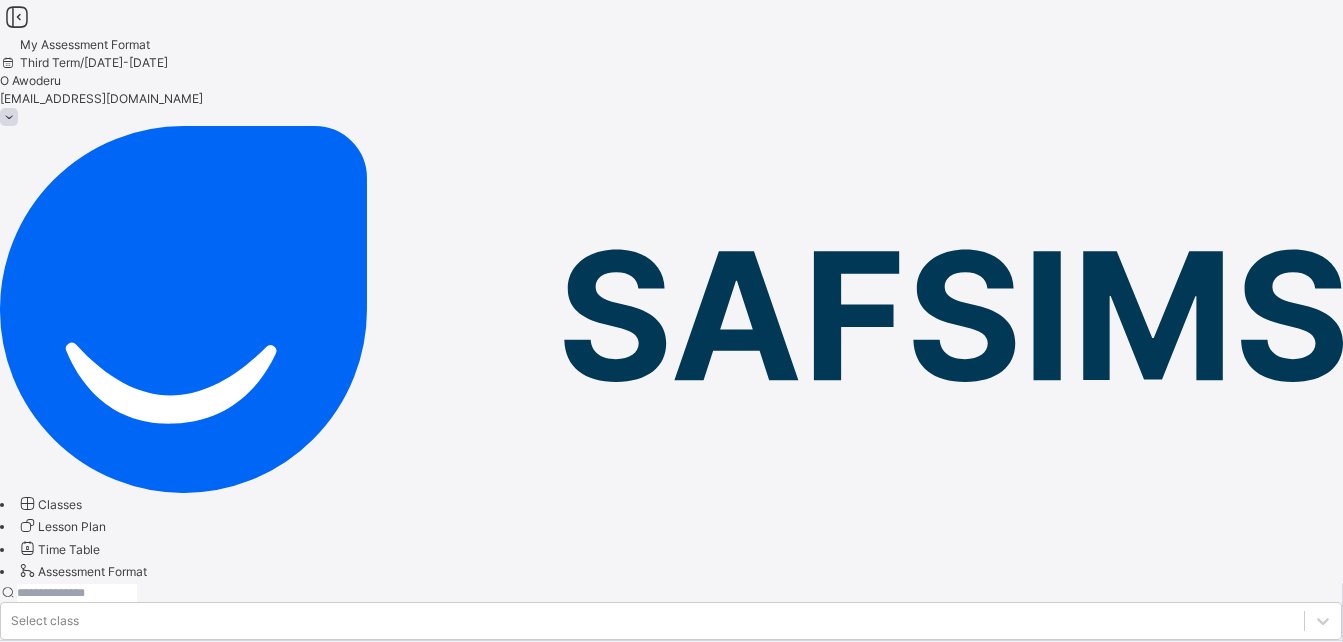 click on "YEAR 10 BLUE" at bounding box center (671, 792) 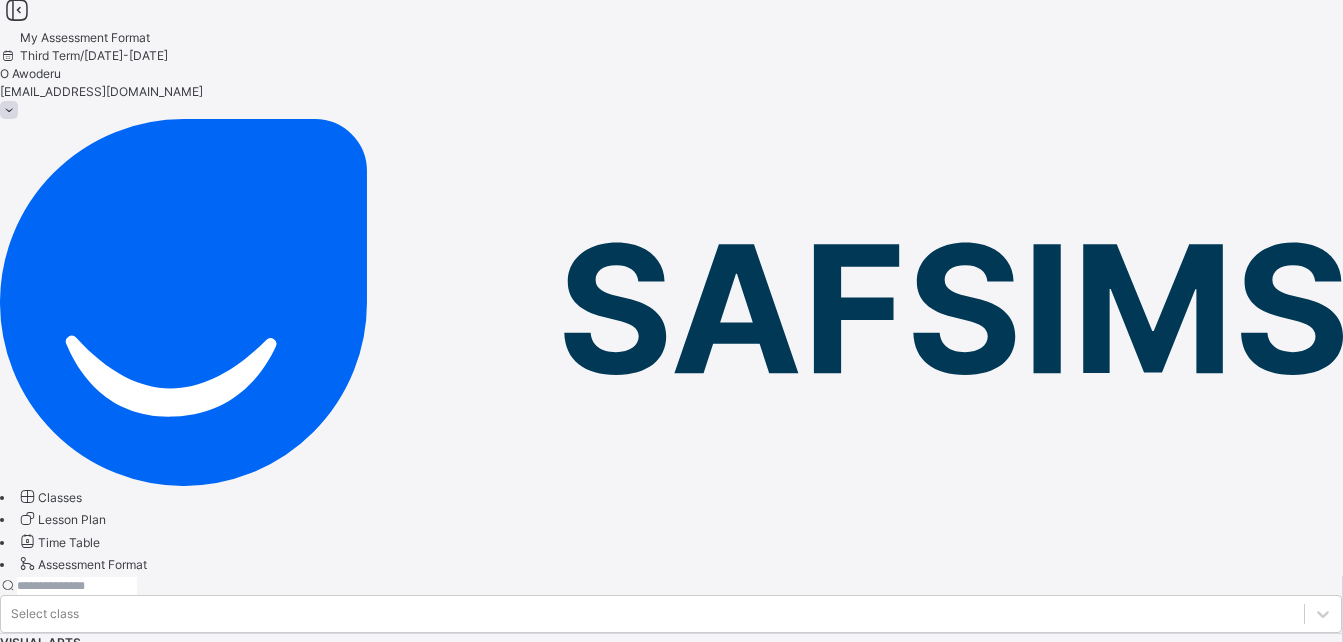 click on "Add assessment" at bounding box center (400, 1674) 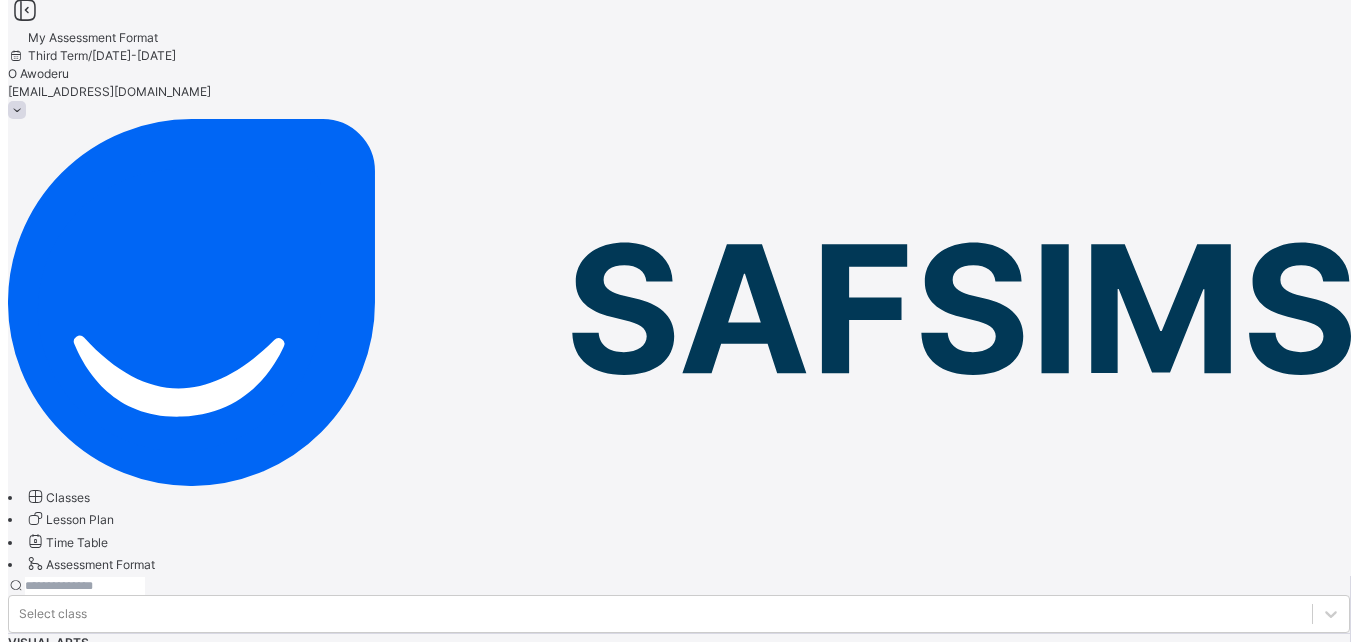 scroll, scrollTop: 0, scrollLeft: 0, axis: both 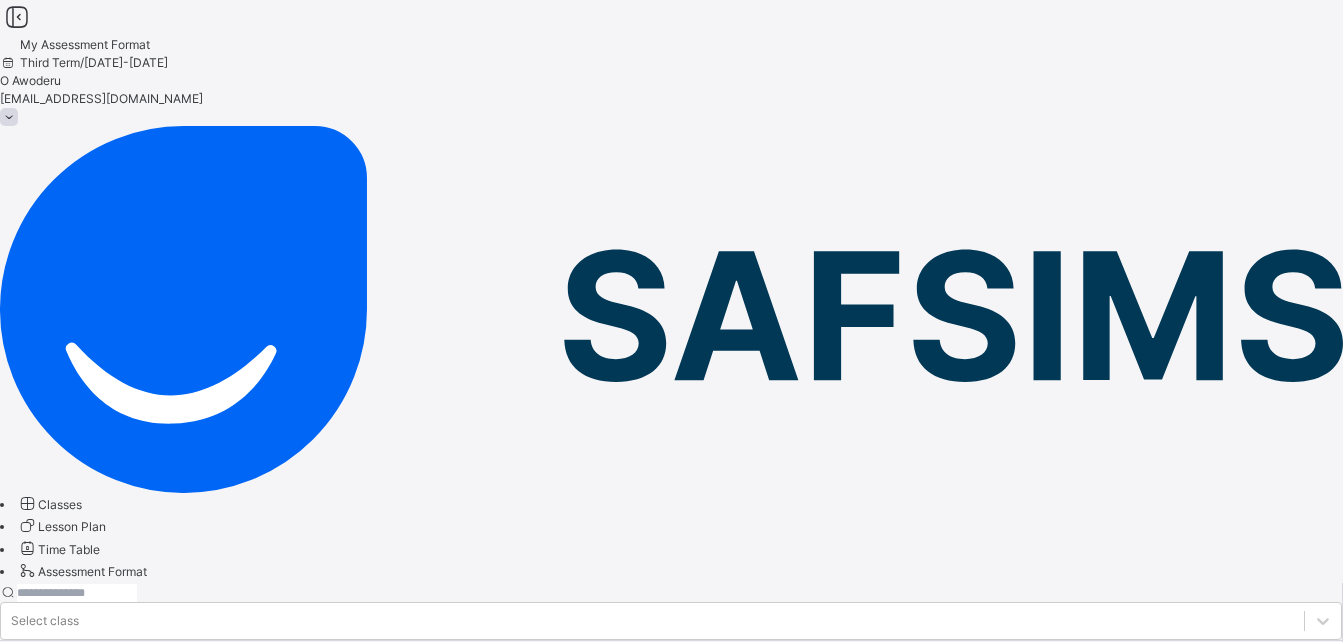 click on "Classes" at bounding box center (60, 504) 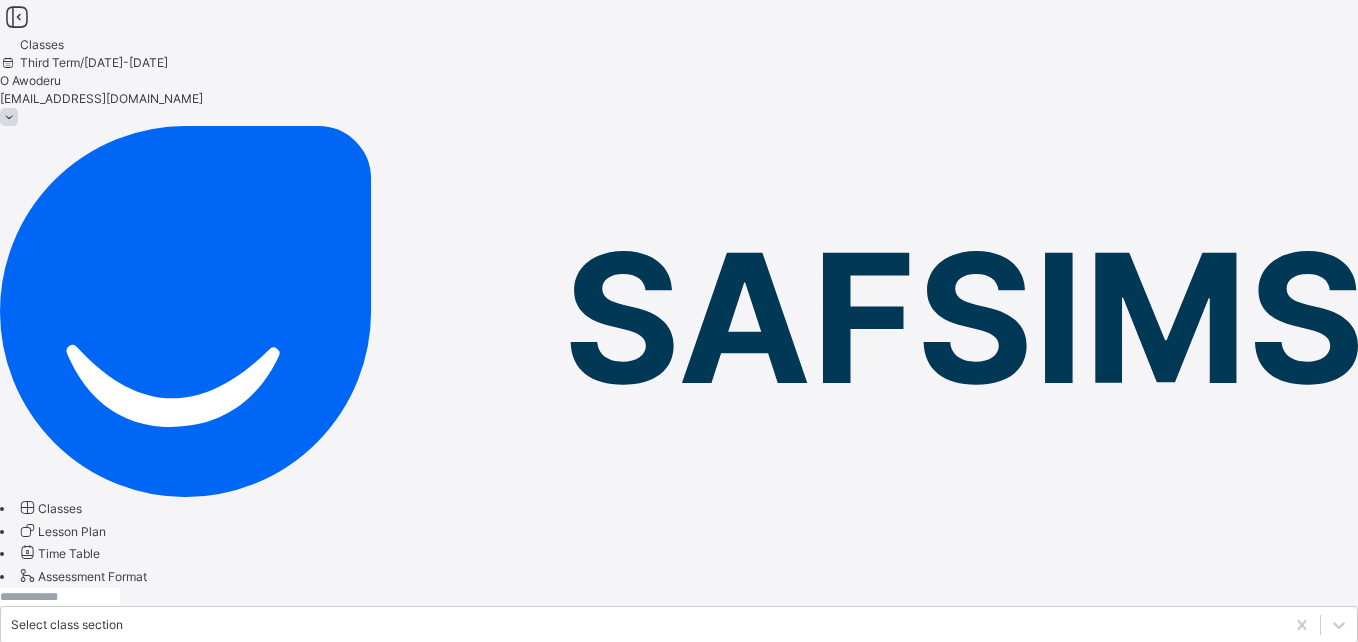click on "YEAR 7" at bounding box center (149, 823) 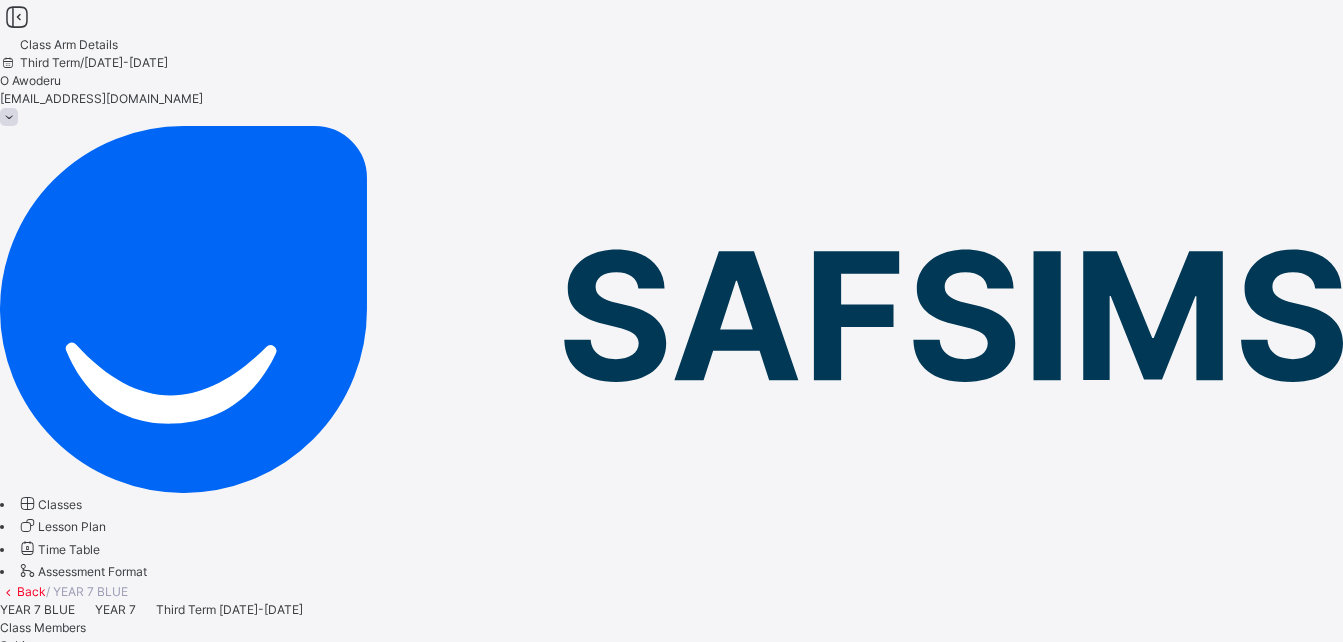 click on "Subjects" at bounding box center [24, 645] 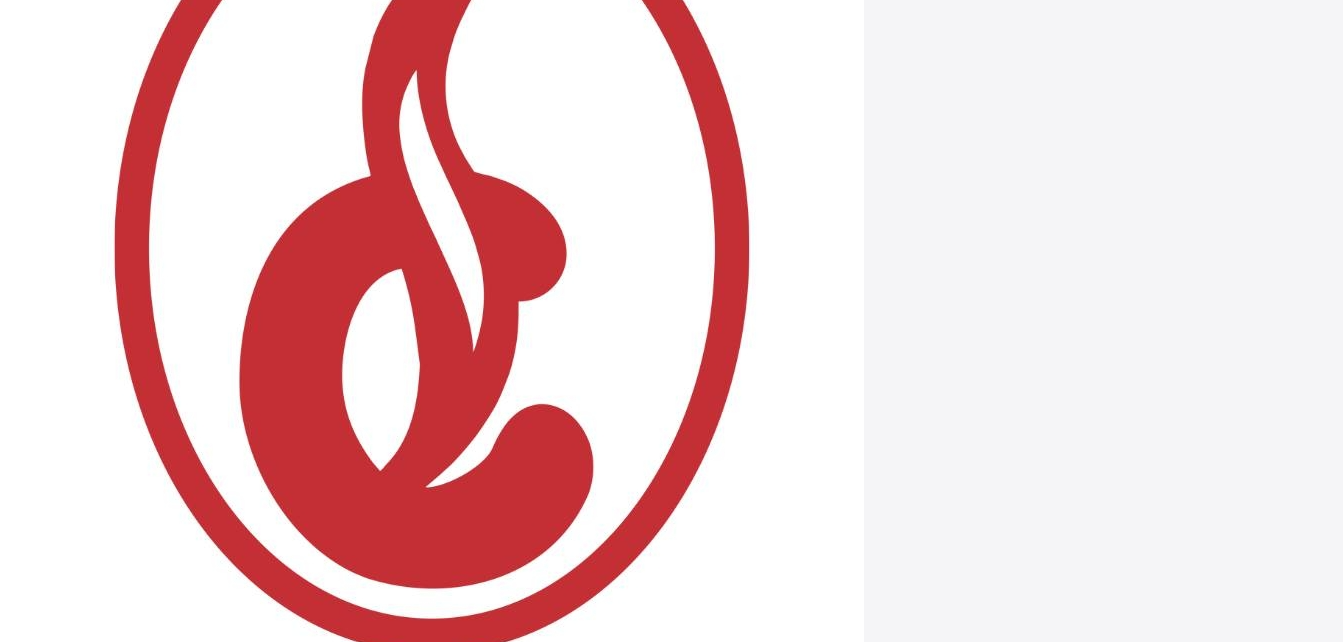 scroll, scrollTop: 1321, scrollLeft: 0, axis: vertical 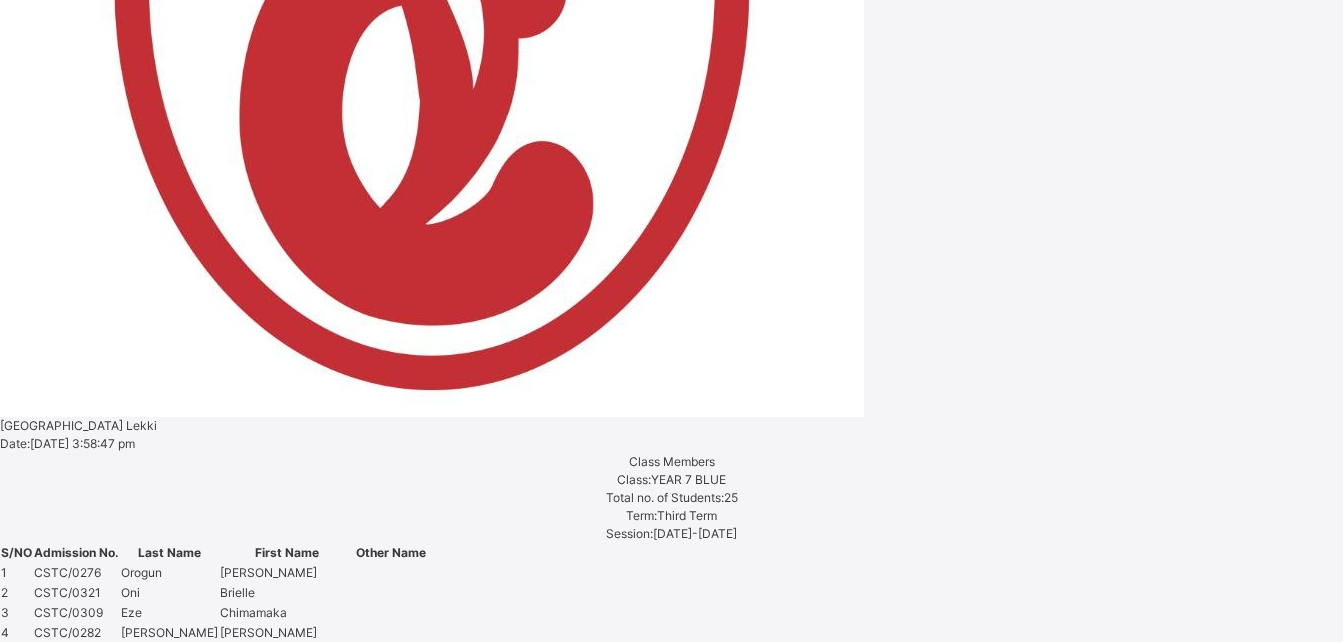 click on "Assess Students" at bounding box center (512, 3092) 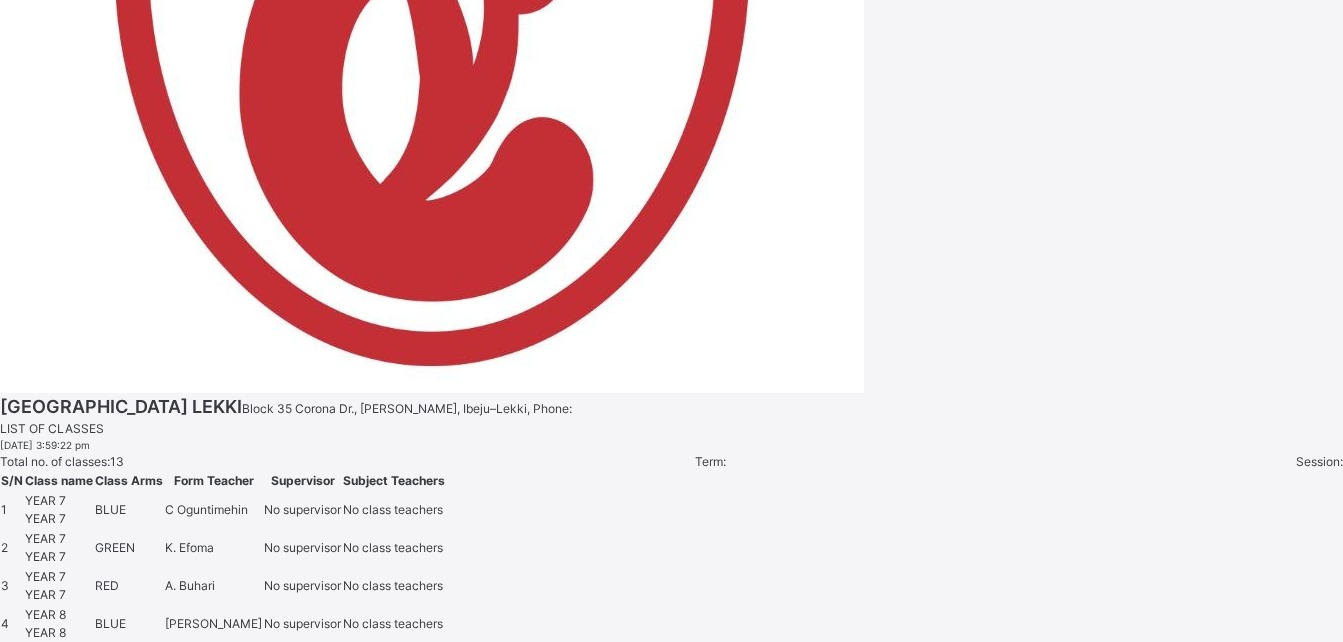 scroll, scrollTop: 0, scrollLeft: 0, axis: both 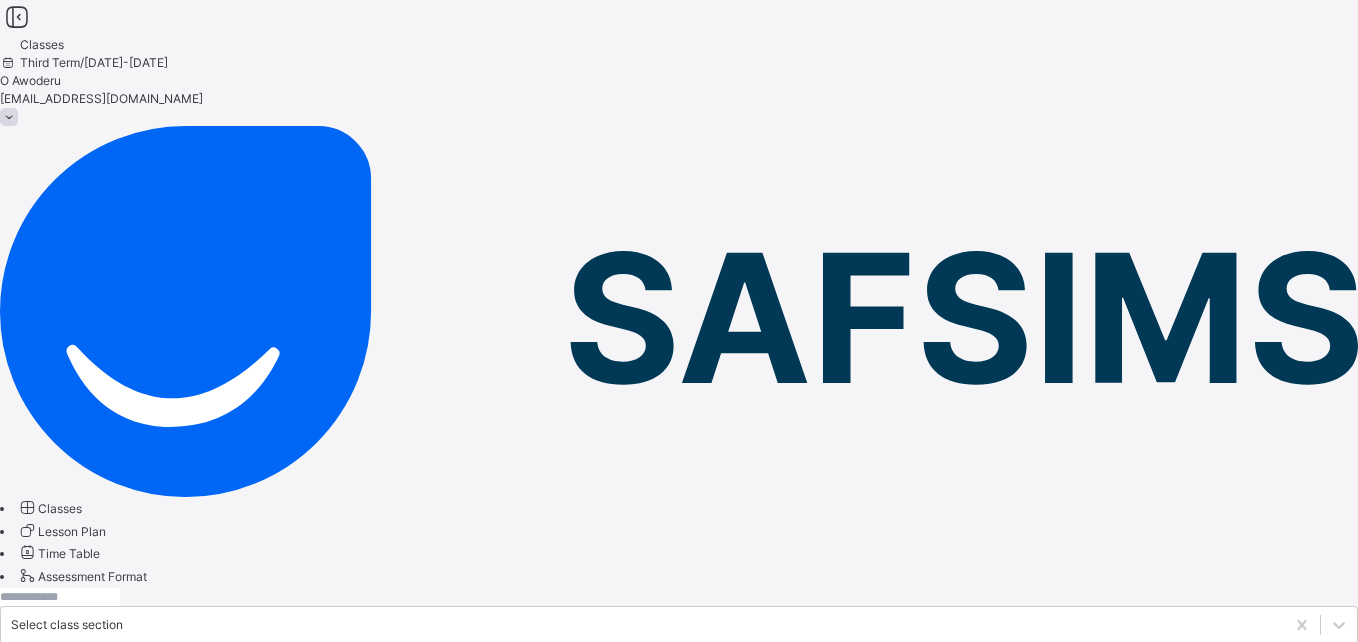 click on "YEAR 7   BLUE" at bounding box center [90, 823] 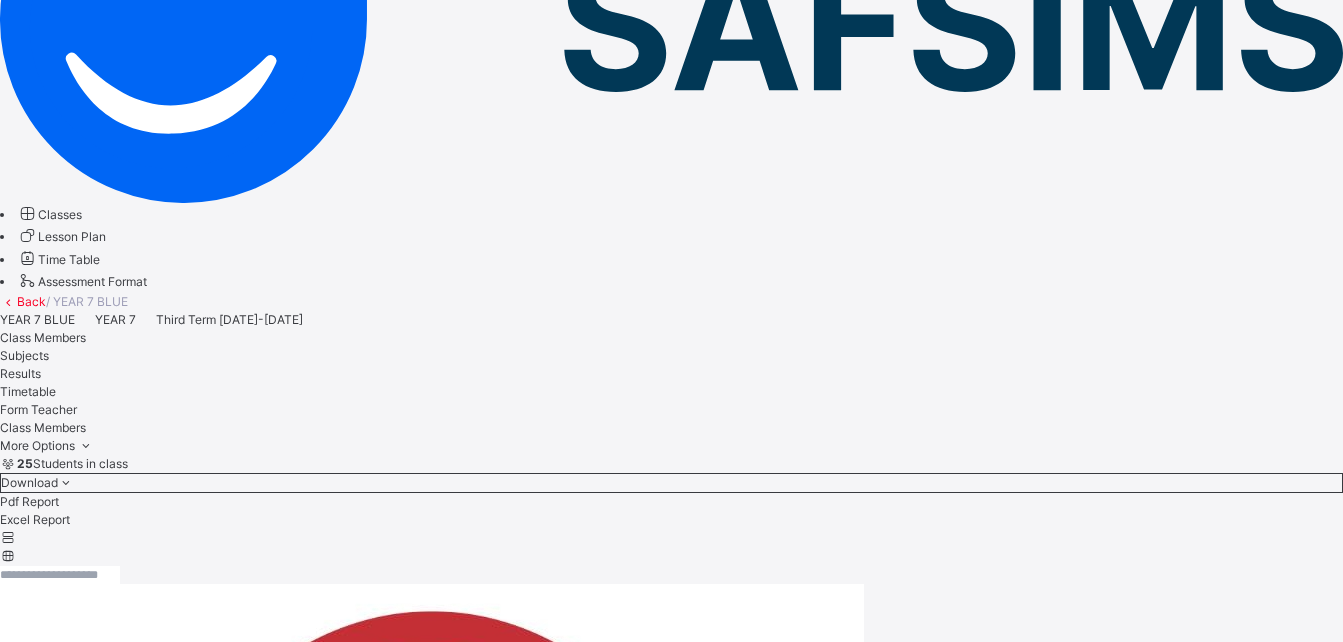 scroll, scrollTop: 288, scrollLeft: 0, axis: vertical 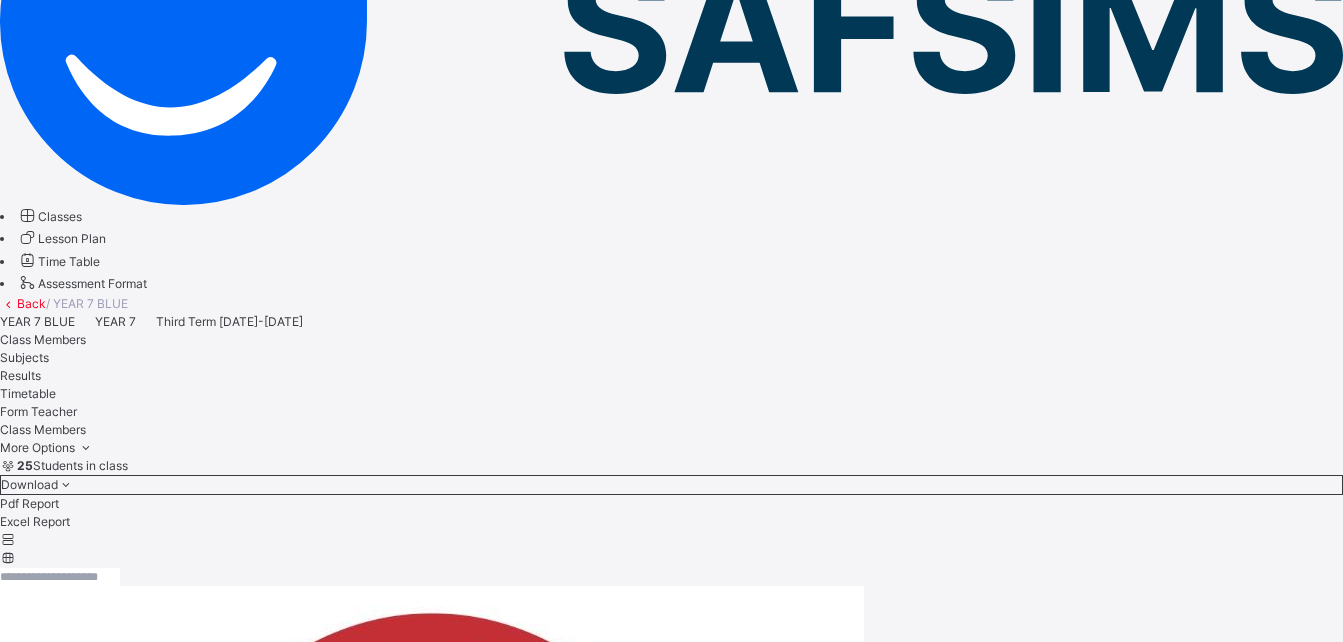 click on "Subjects" at bounding box center (24, 357) 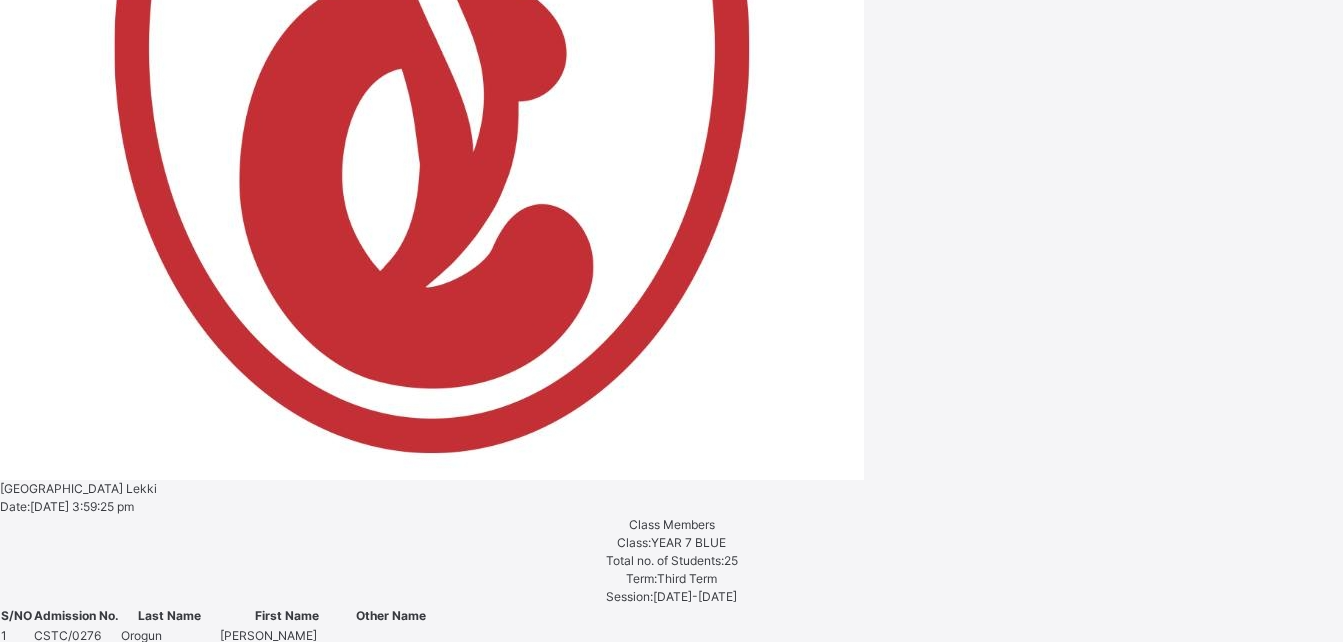scroll, scrollTop: 1321, scrollLeft: 0, axis: vertical 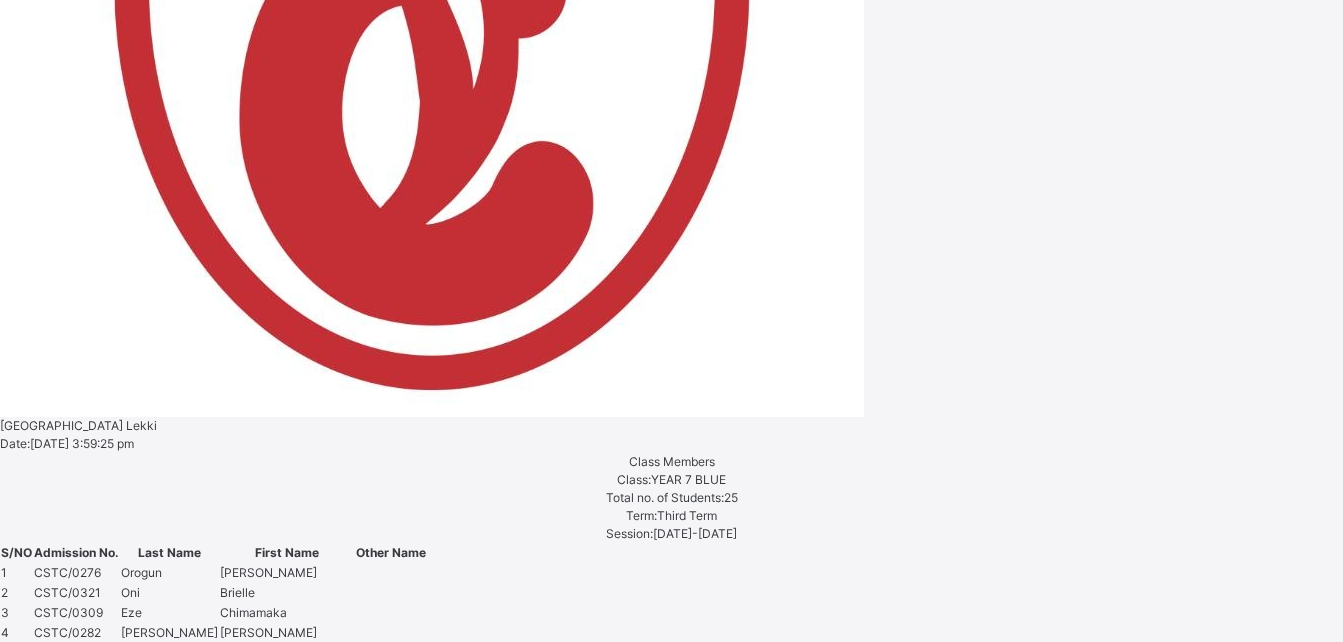 click on "Assess Students" at bounding box center [512, 3092] 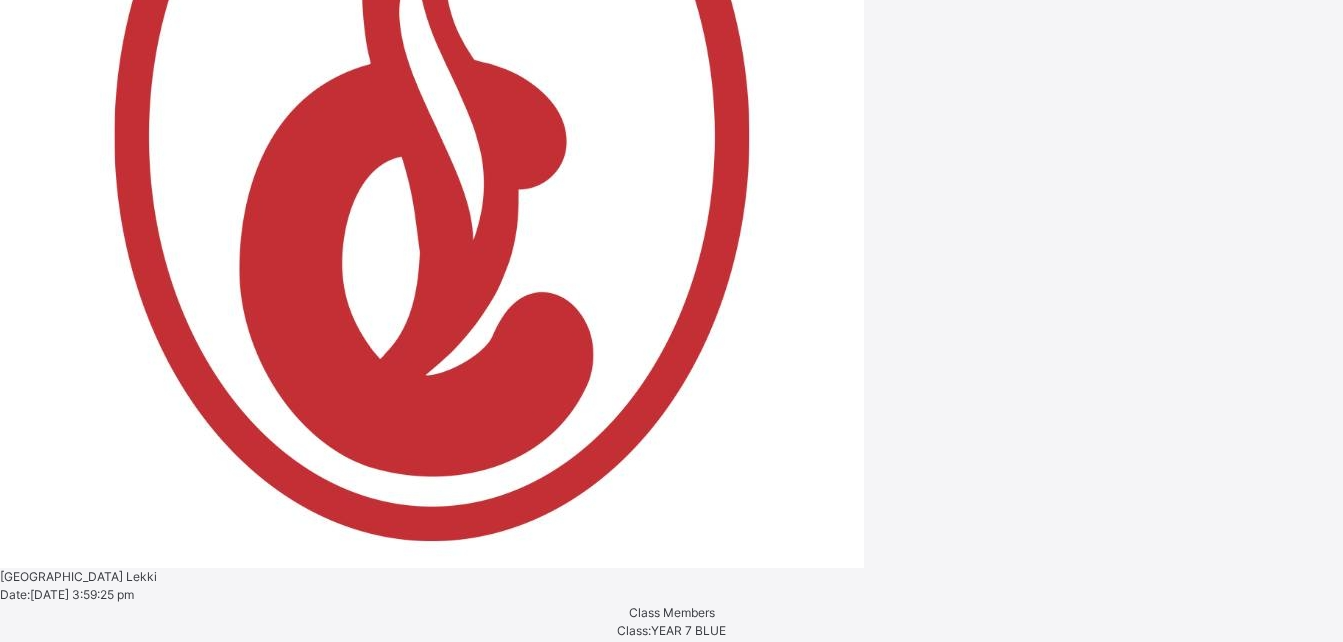 scroll, scrollTop: 1171, scrollLeft: 0, axis: vertical 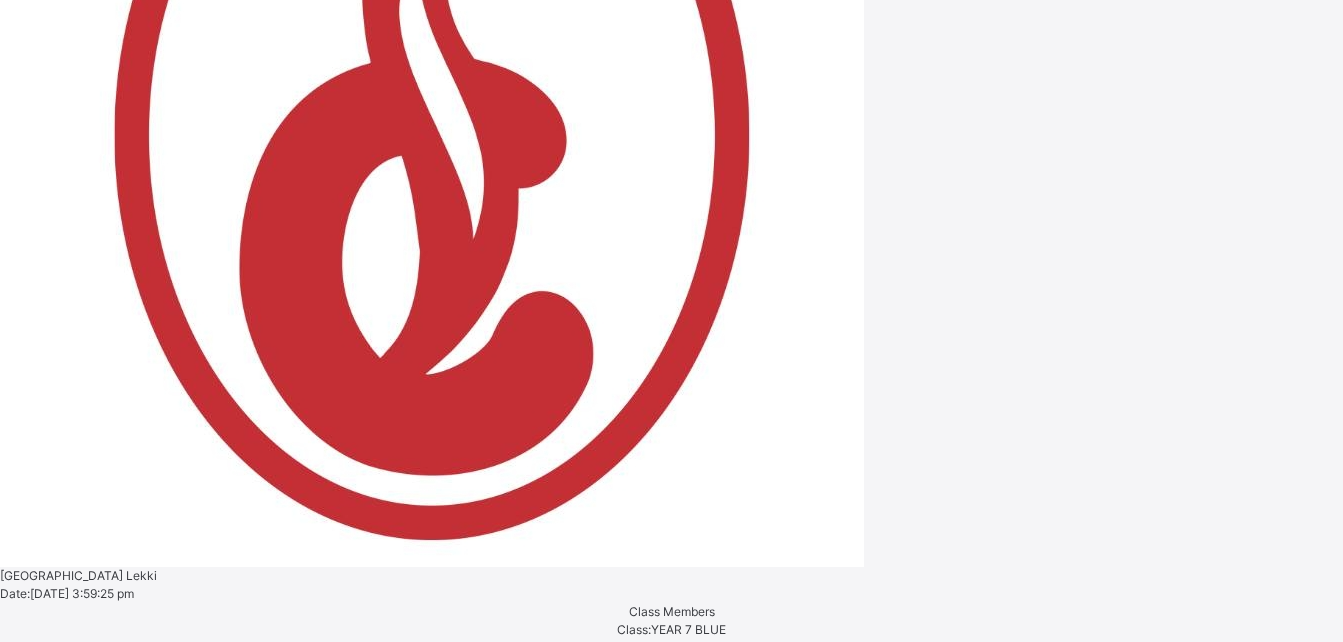 click on "Assessment Format" at bounding box center [92, -600] 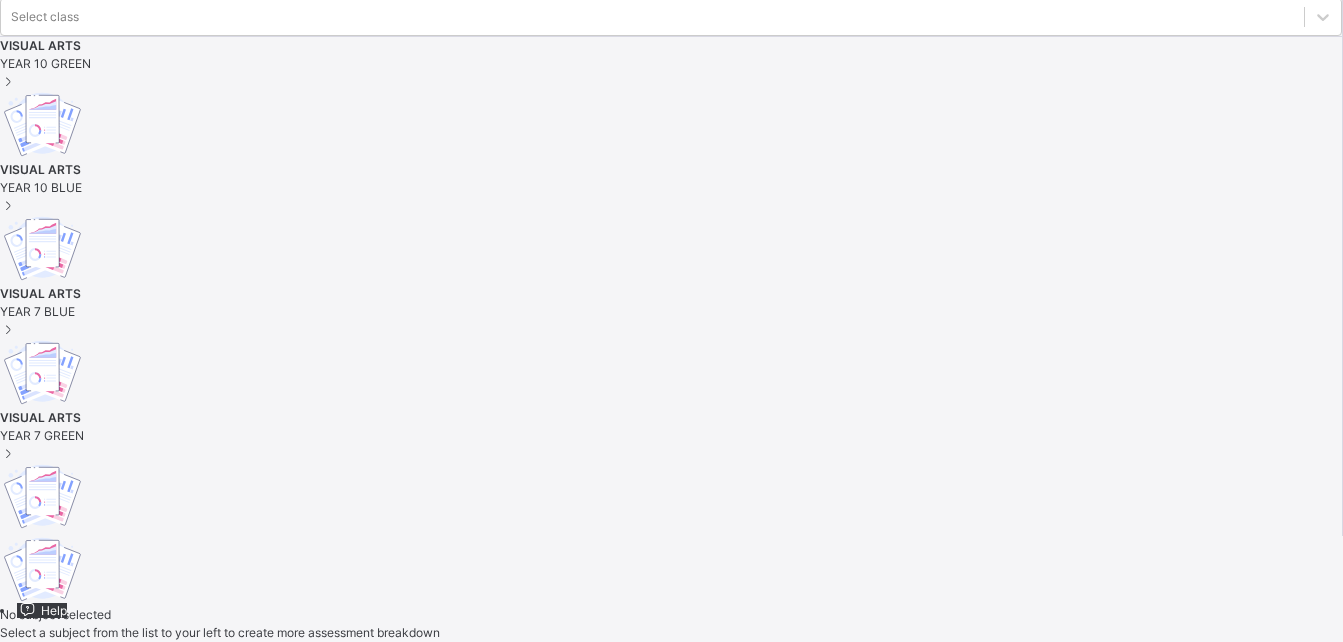 scroll, scrollTop: 0, scrollLeft: 0, axis: both 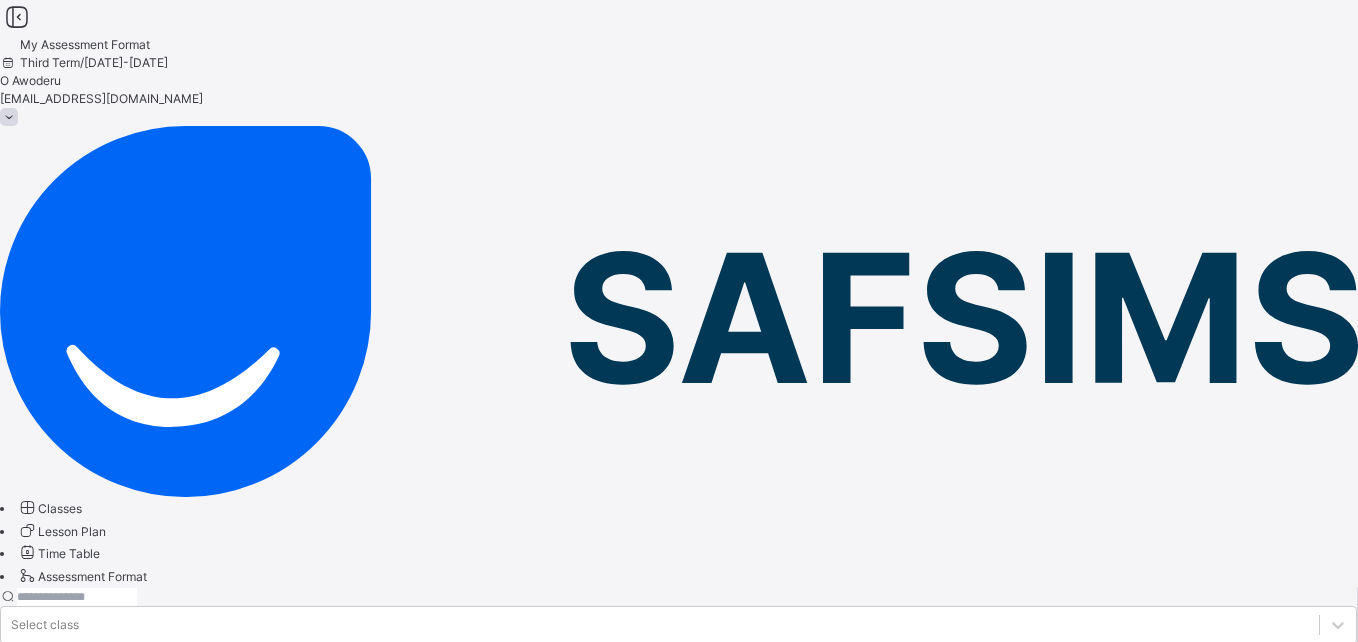 click on "VISUAL ARTS" at bounding box center (40, 653) 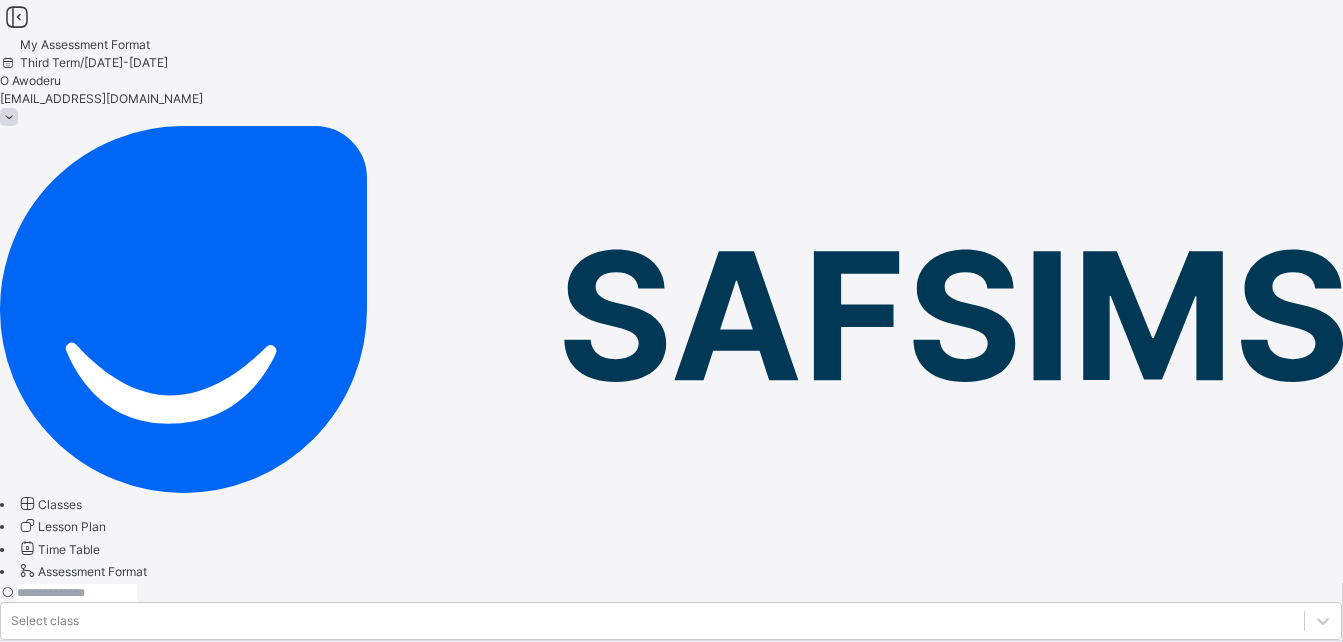 scroll, scrollTop: 352, scrollLeft: 0, axis: vertical 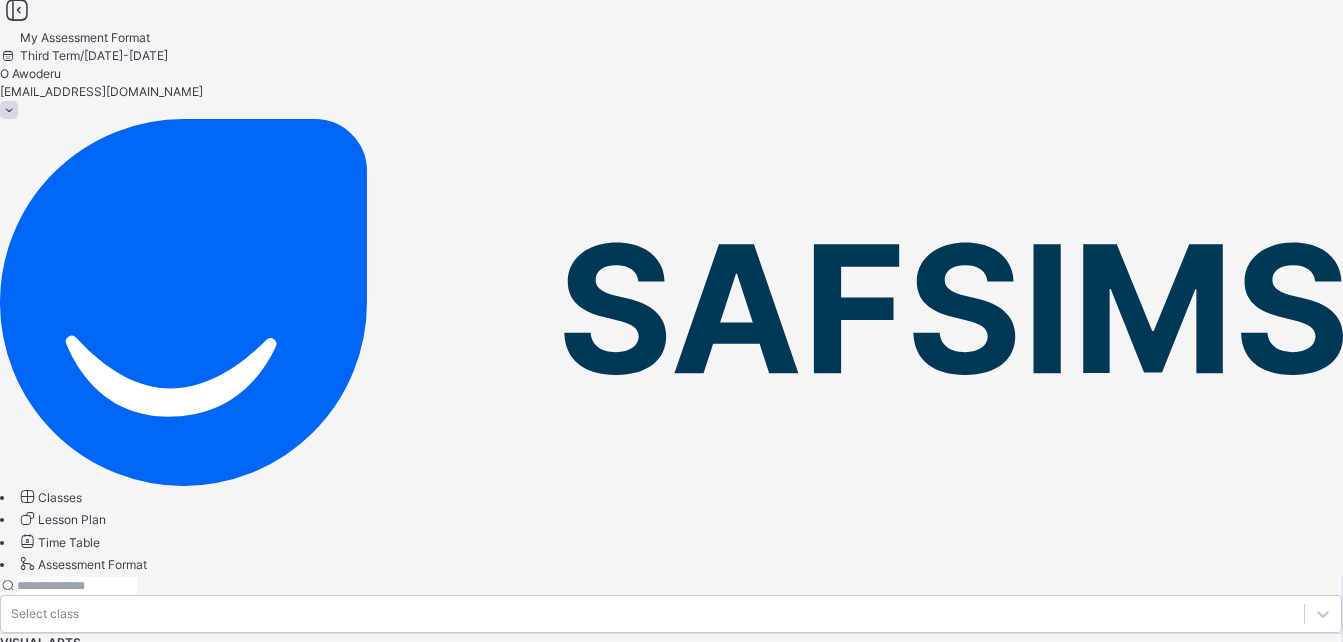 click on "YEAR 10 BLUE" at bounding box center (671, 785) 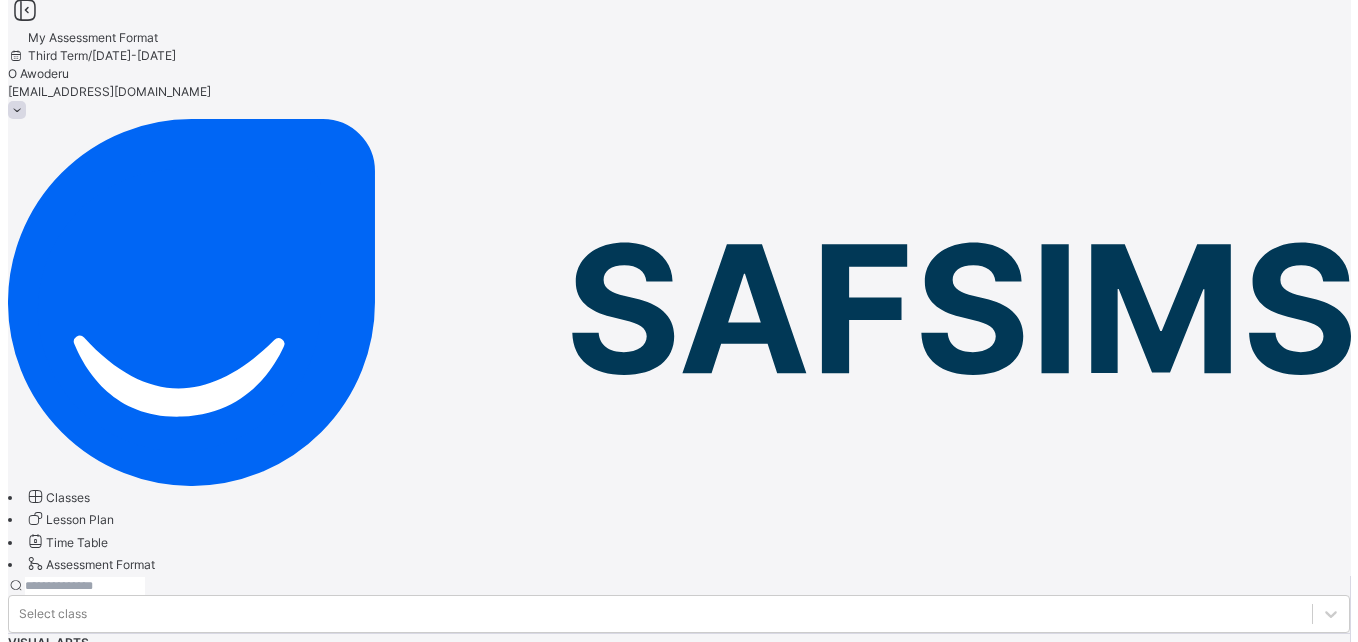scroll, scrollTop: 0, scrollLeft: 0, axis: both 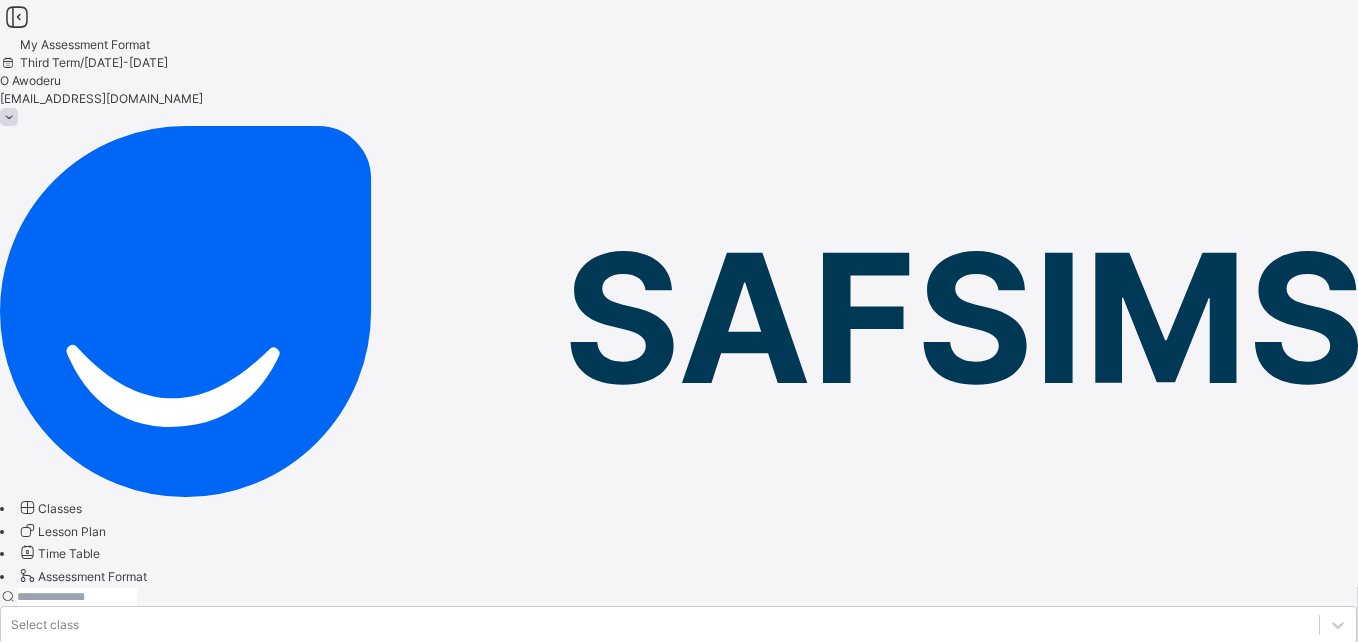 click on "YEAR 7 BLUE" at bounding box center (678, 920) 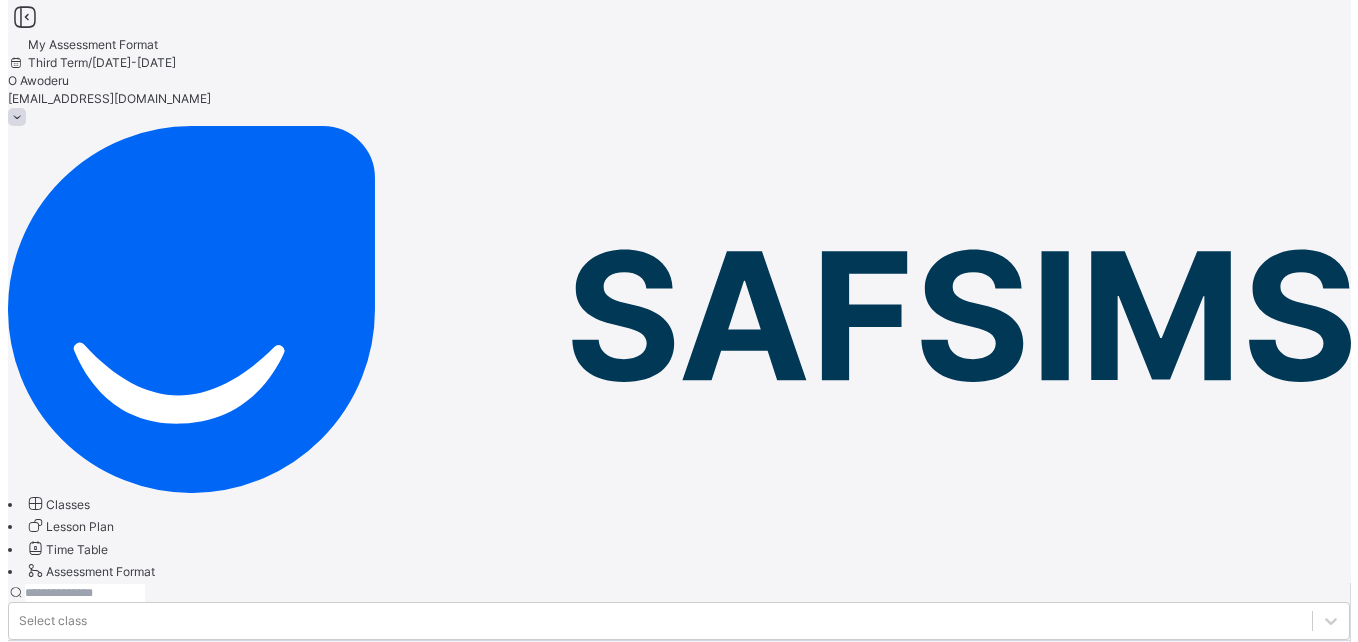 scroll, scrollTop: 324, scrollLeft: 0, axis: vertical 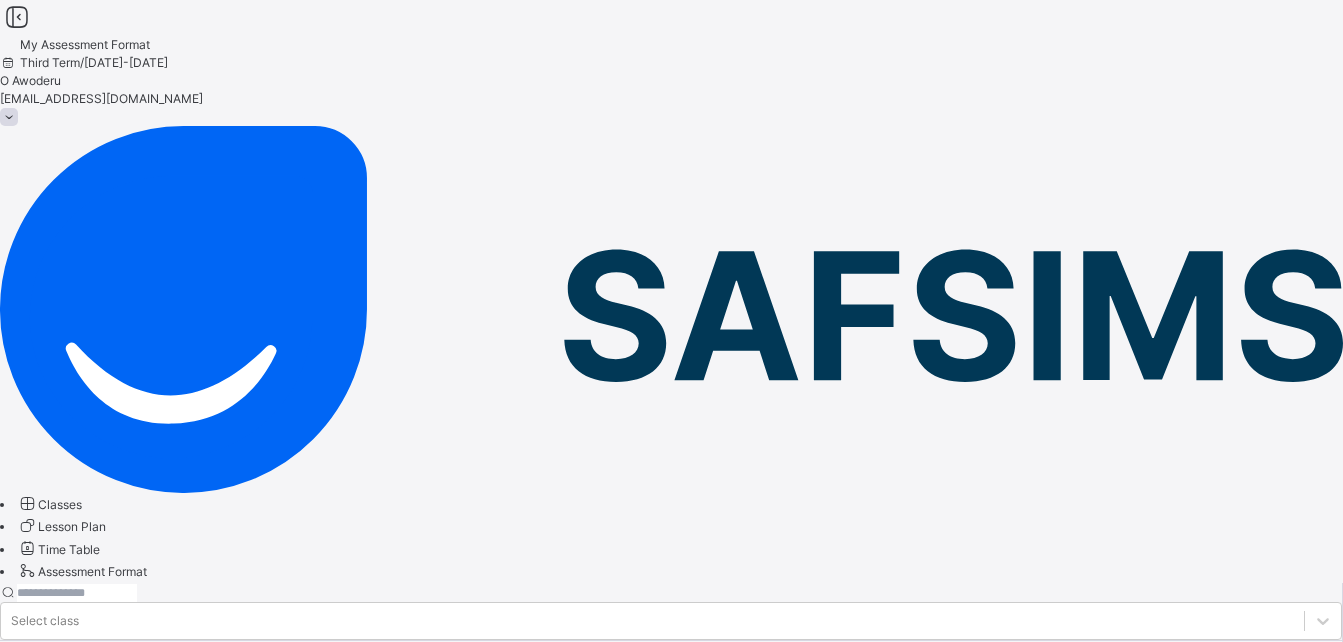 click on "VISUAL ARTS" at bounding box center [40, 1021] 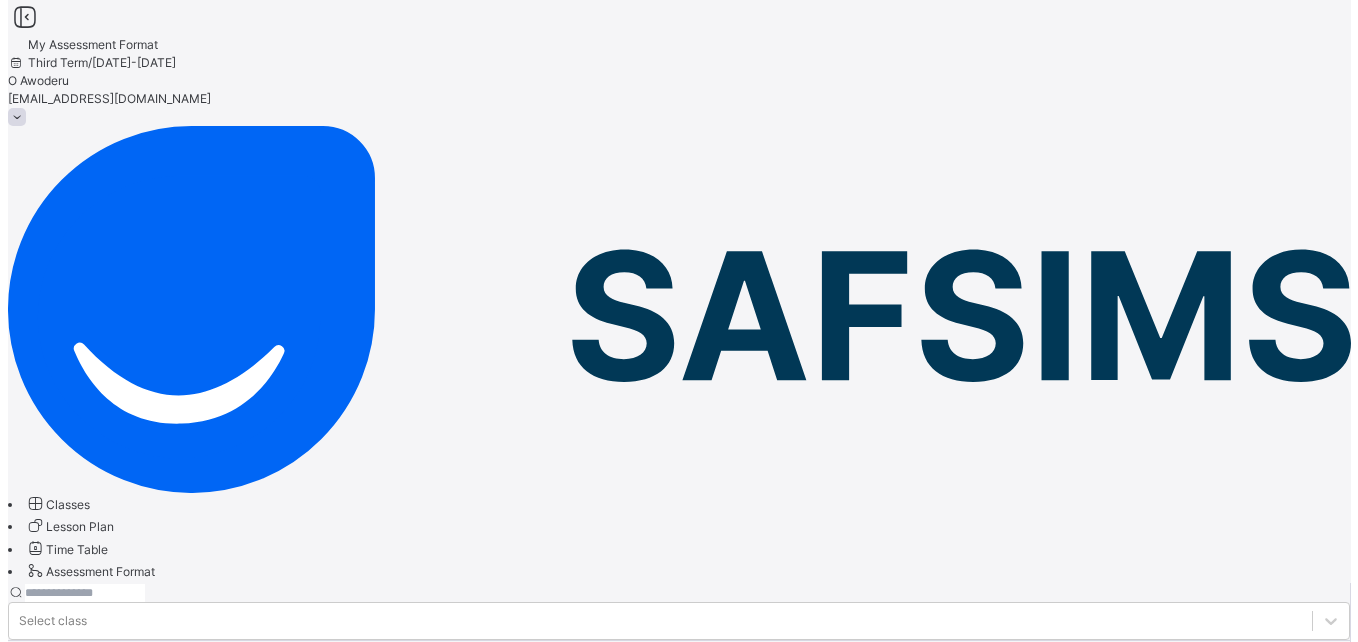 scroll, scrollTop: 352, scrollLeft: 0, axis: vertical 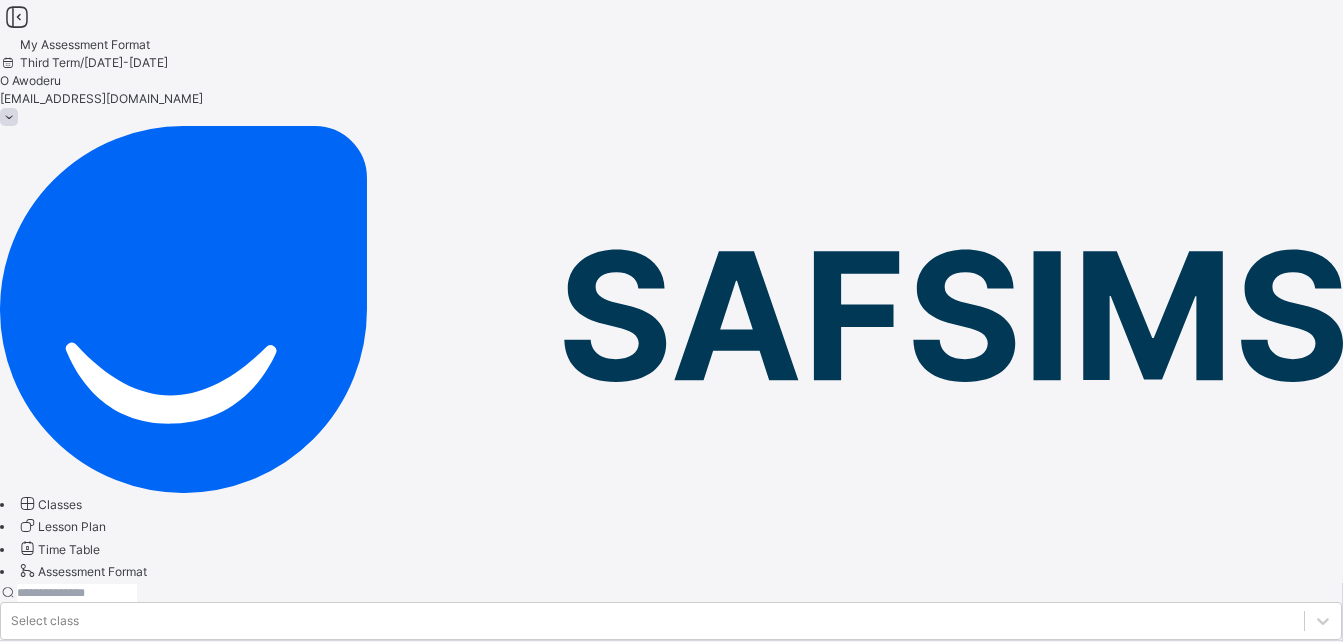 click on "VISUAL ARTS" at bounding box center [40, 1145] 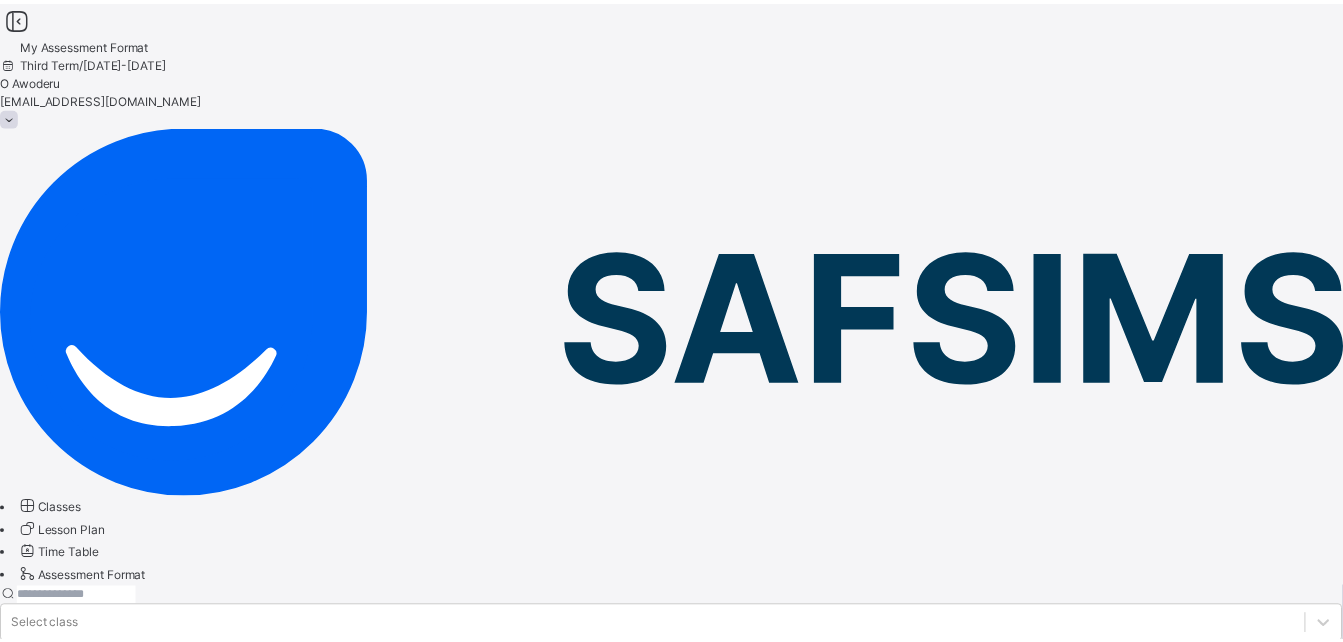 scroll, scrollTop: 0, scrollLeft: 0, axis: both 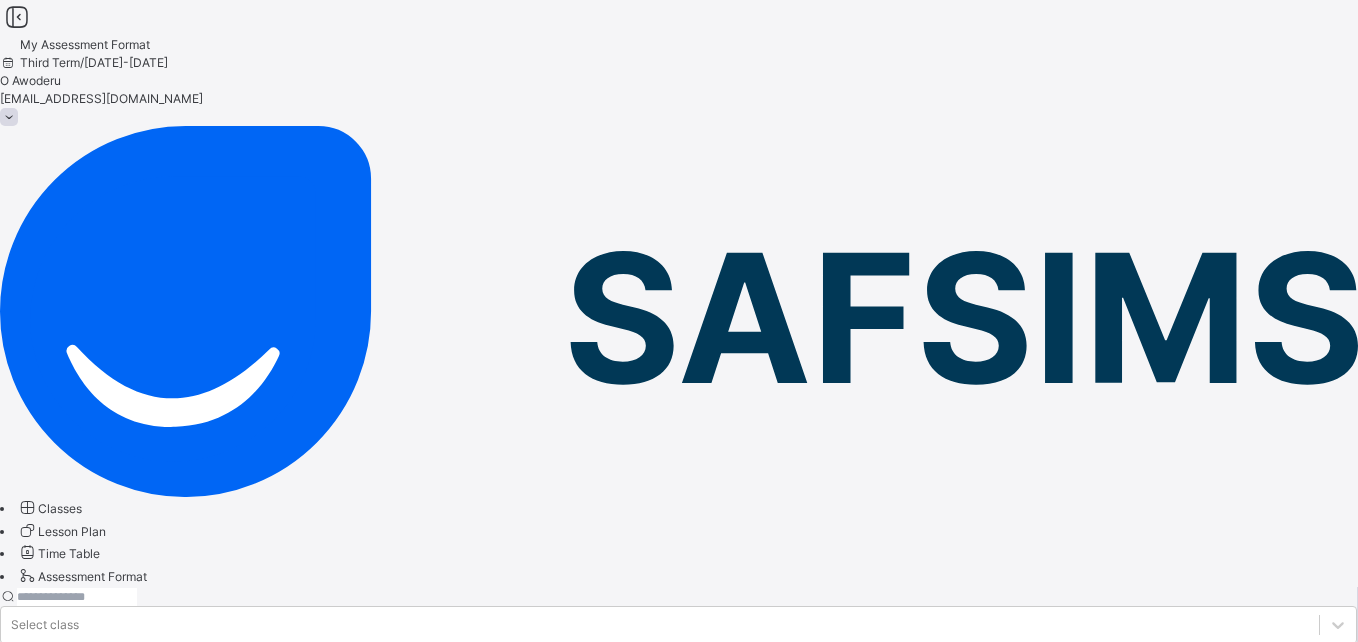 drag, startPoint x: 501, startPoint y: 515, endPoint x: 411, endPoint y: 324, distance: 211.14214 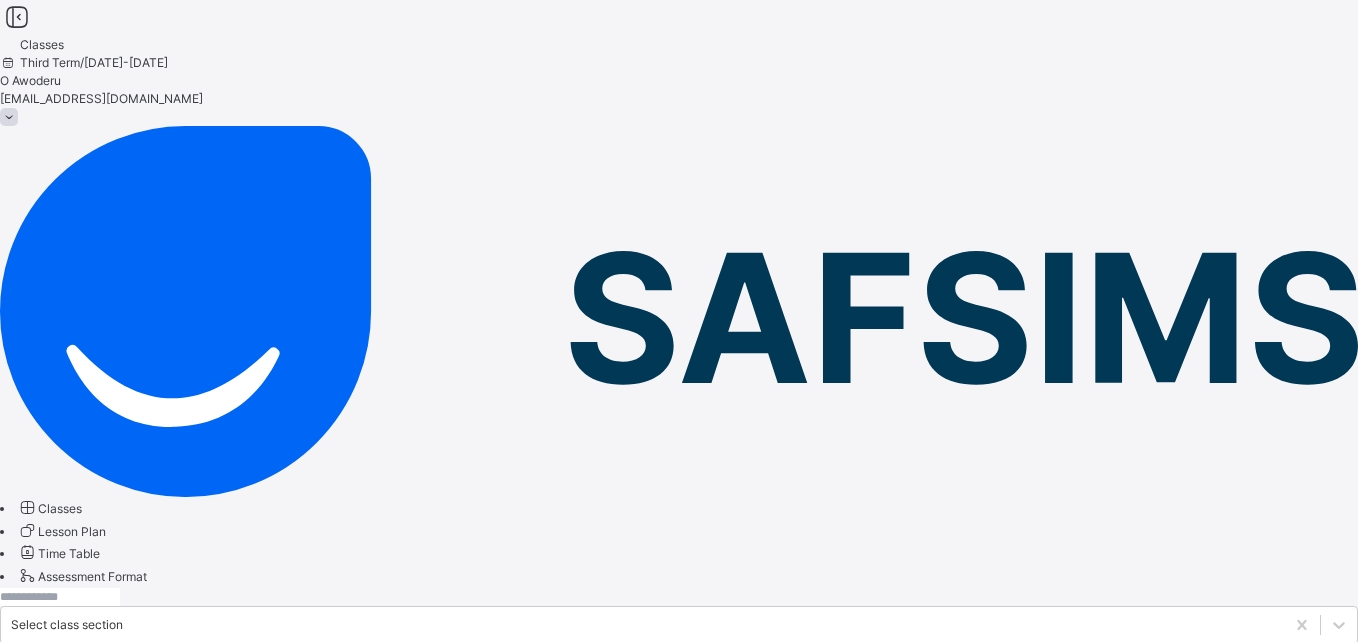 click on "Assessment Format" at bounding box center (92, 576) 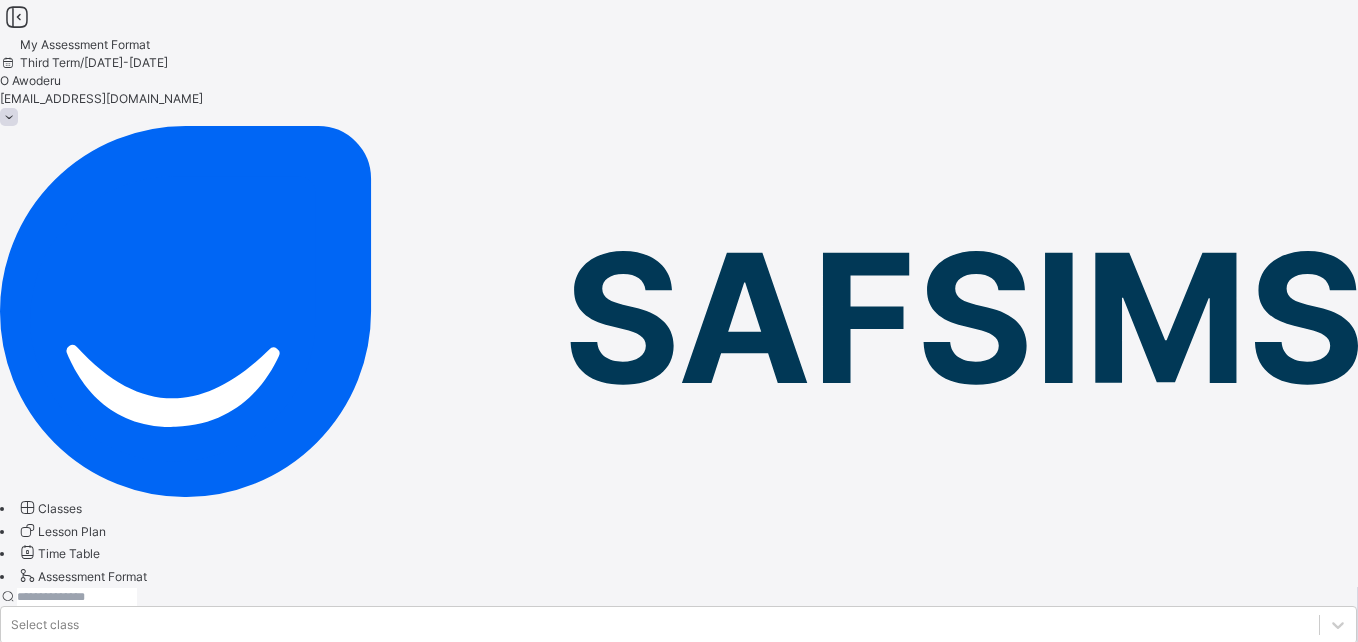click on "Classes" at bounding box center [60, 508] 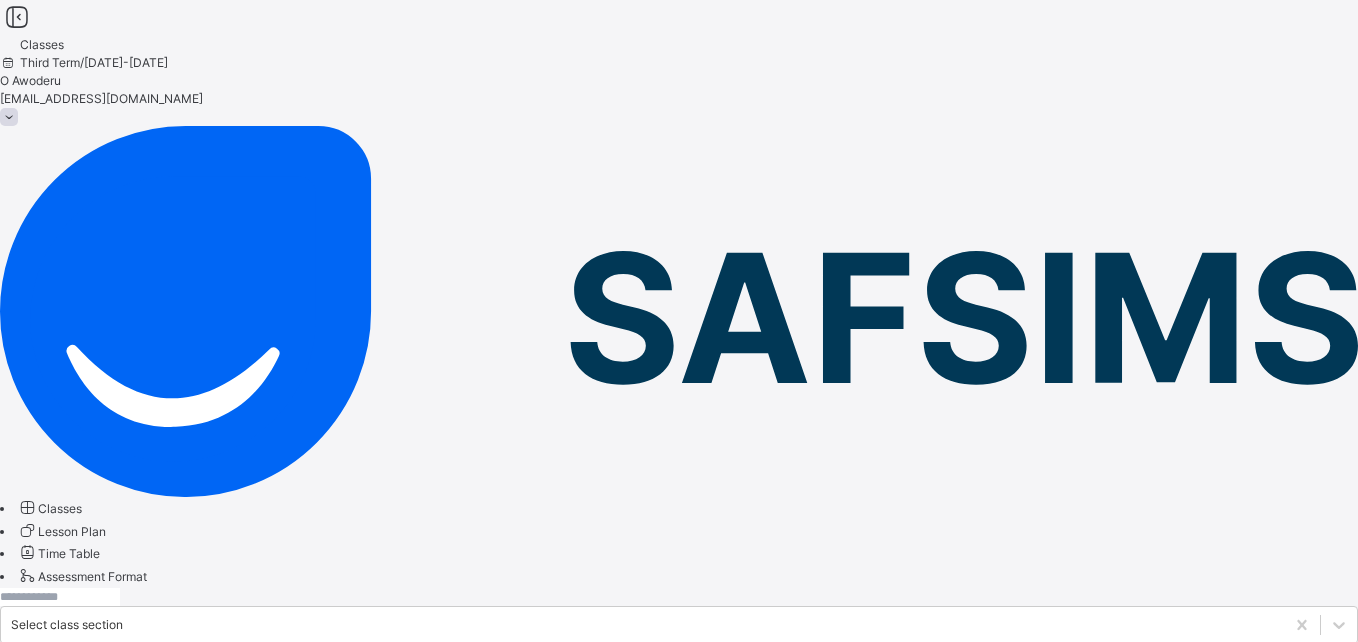 click on "YEAR 7   BLUE" at bounding box center [90, 823] 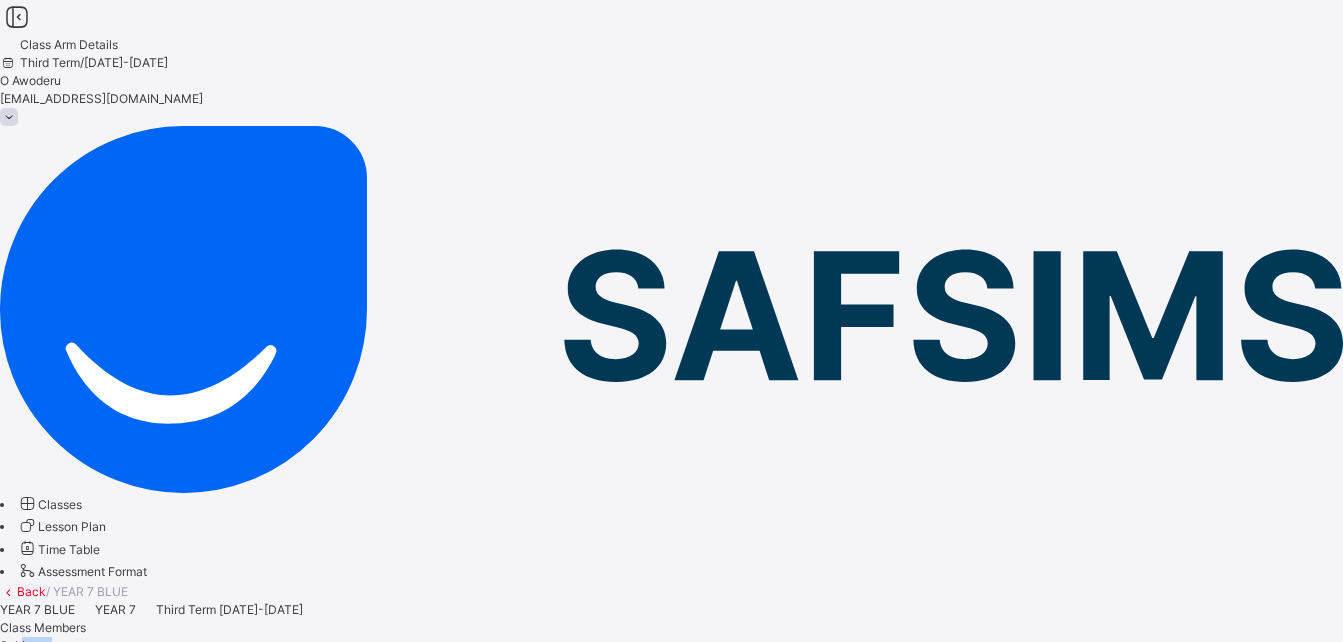 drag, startPoint x: 398, startPoint y: 422, endPoint x: 412, endPoint y: 392, distance: 33.105892 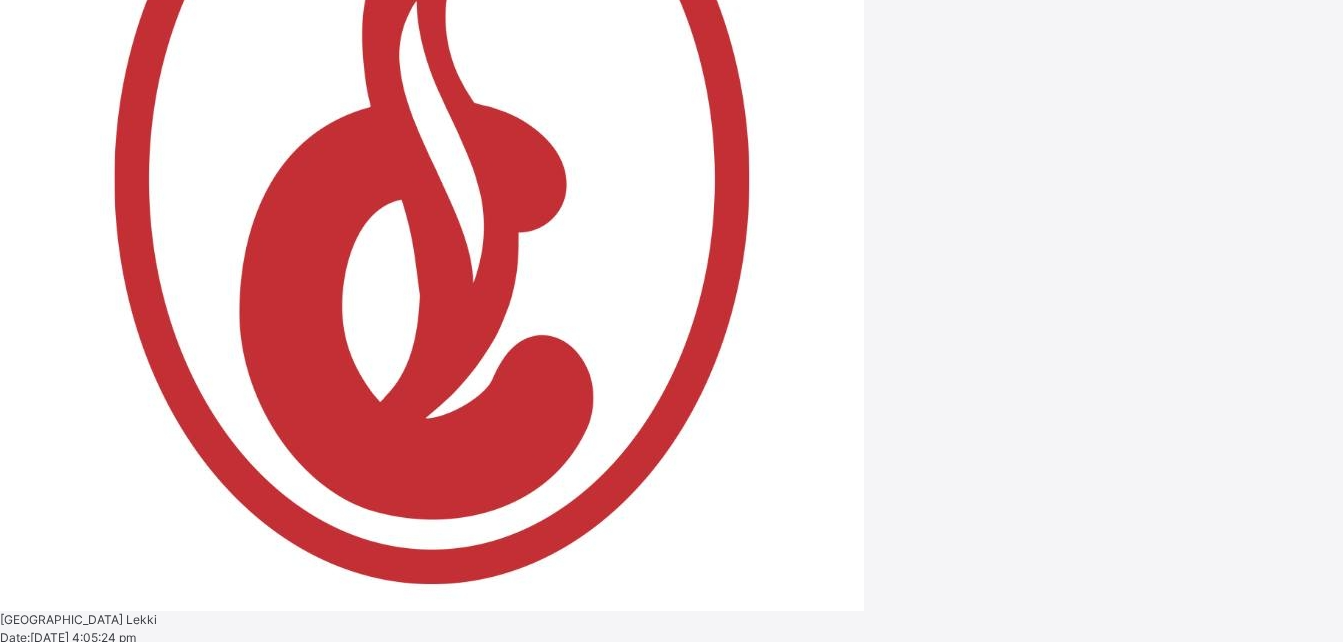 scroll, scrollTop: 1321, scrollLeft: 0, axis: vertical 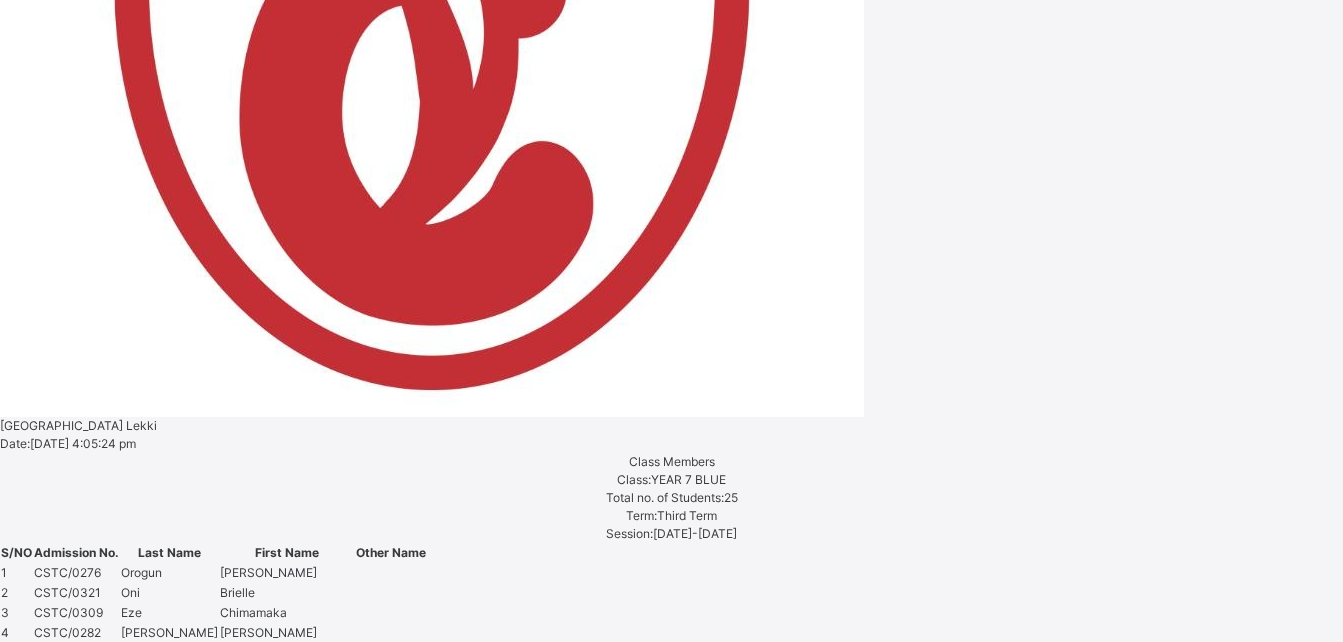 click on "Assess Students" at bounding box center [501, 3092] 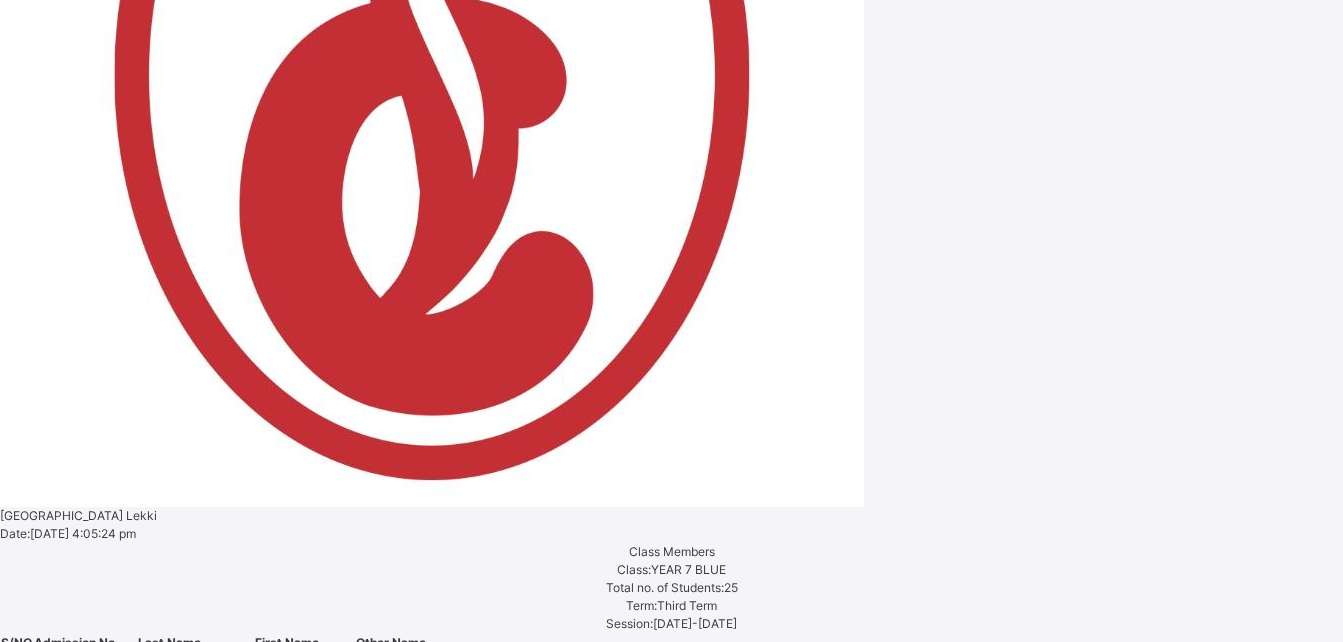 click at bounding box center (268, 4706) 